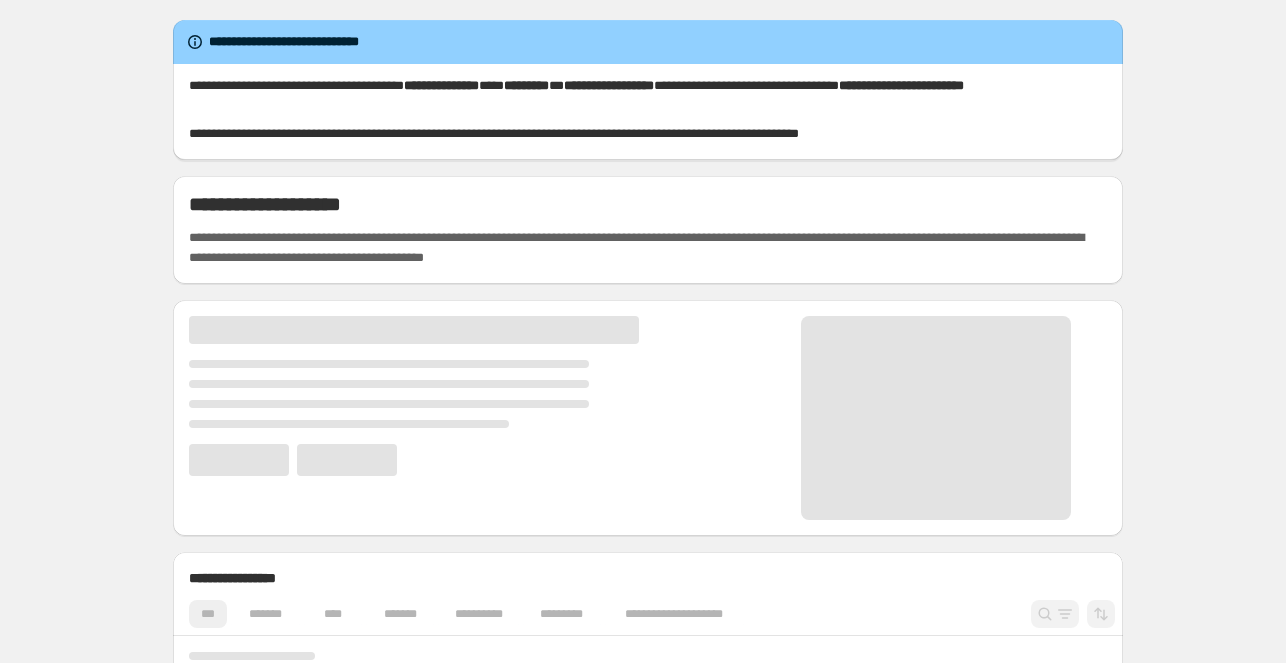 scroll, scrollTop: 0, scrollLeft: 0, axis: both 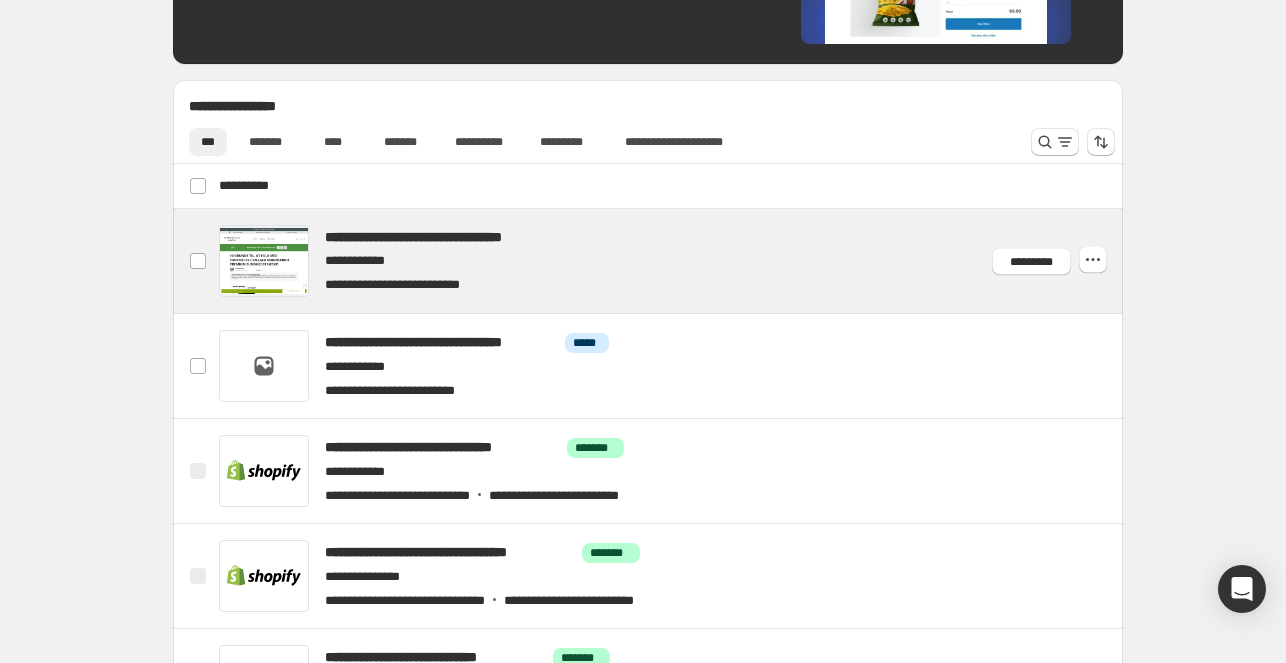 click at bounding box center [672, 261] 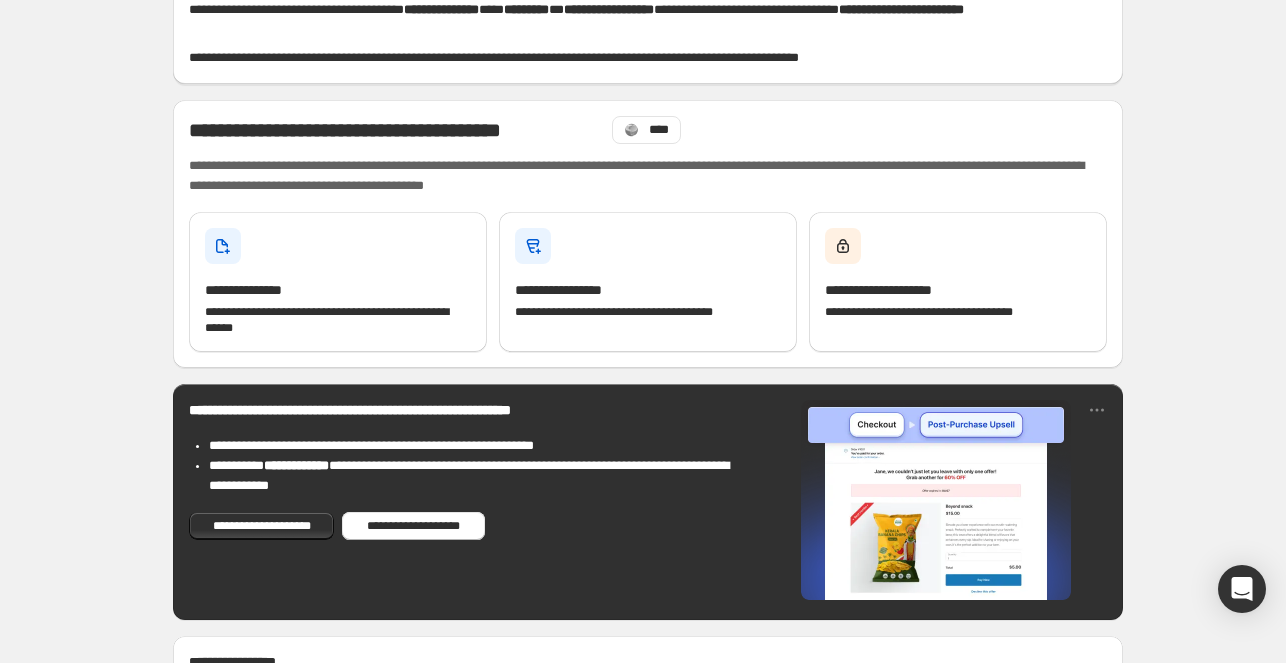scroll, scrollTop: 92, scrollLeft: 0, axis: vertical 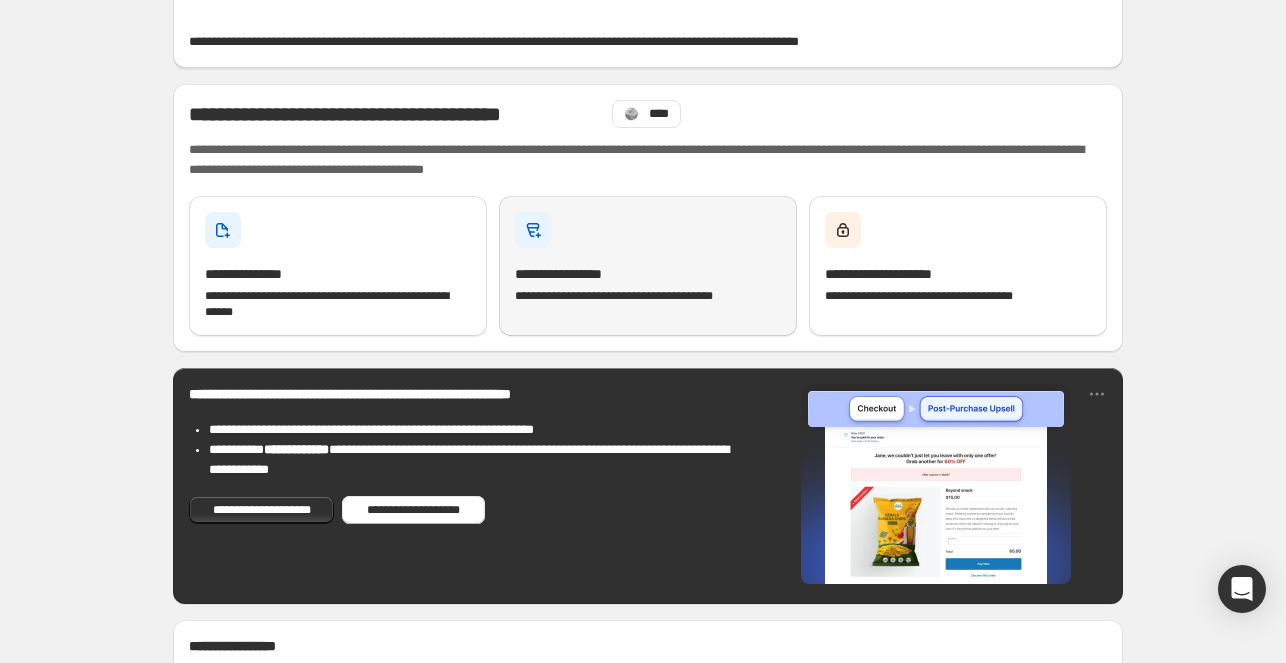 click on "**********" at bounding box center (576, 274) 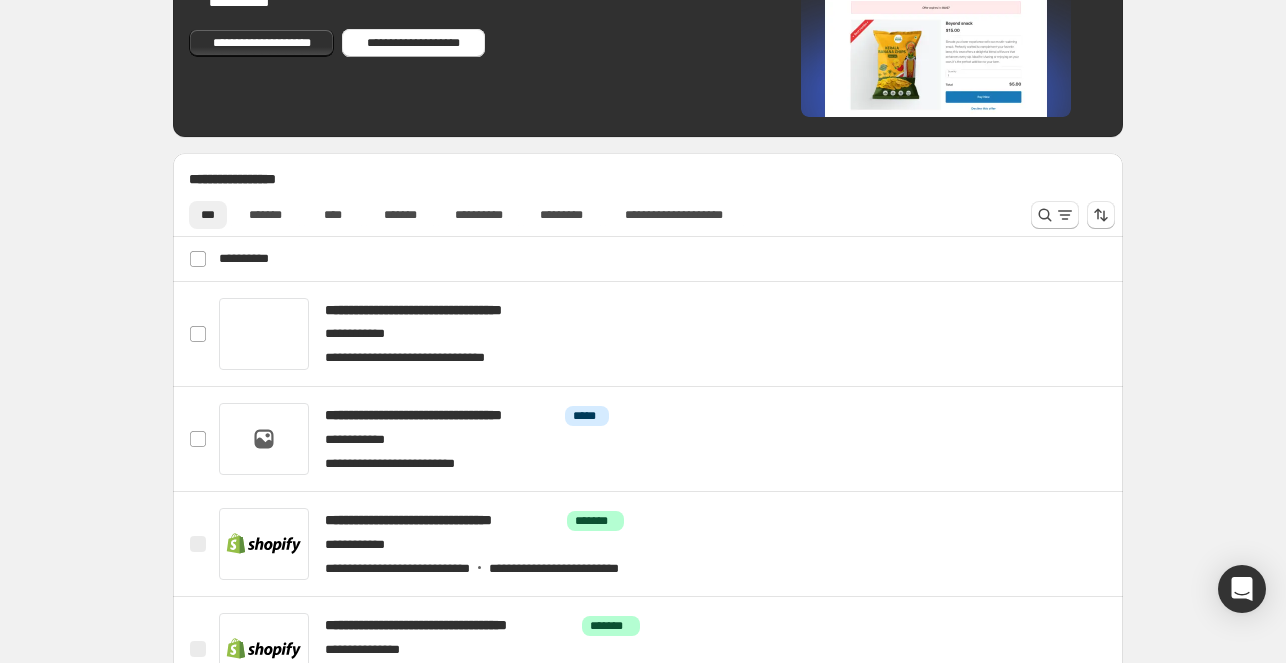 scroll, scrollTop: 560, scrollLeft: 0, axis: vertical 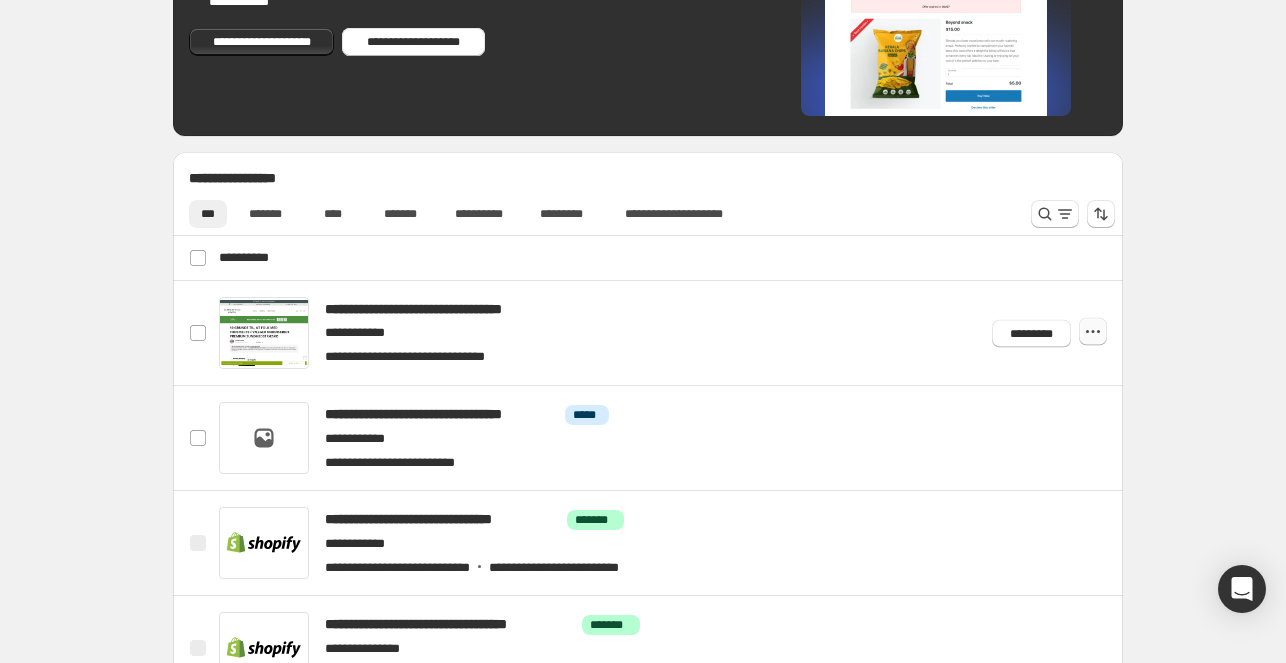 click 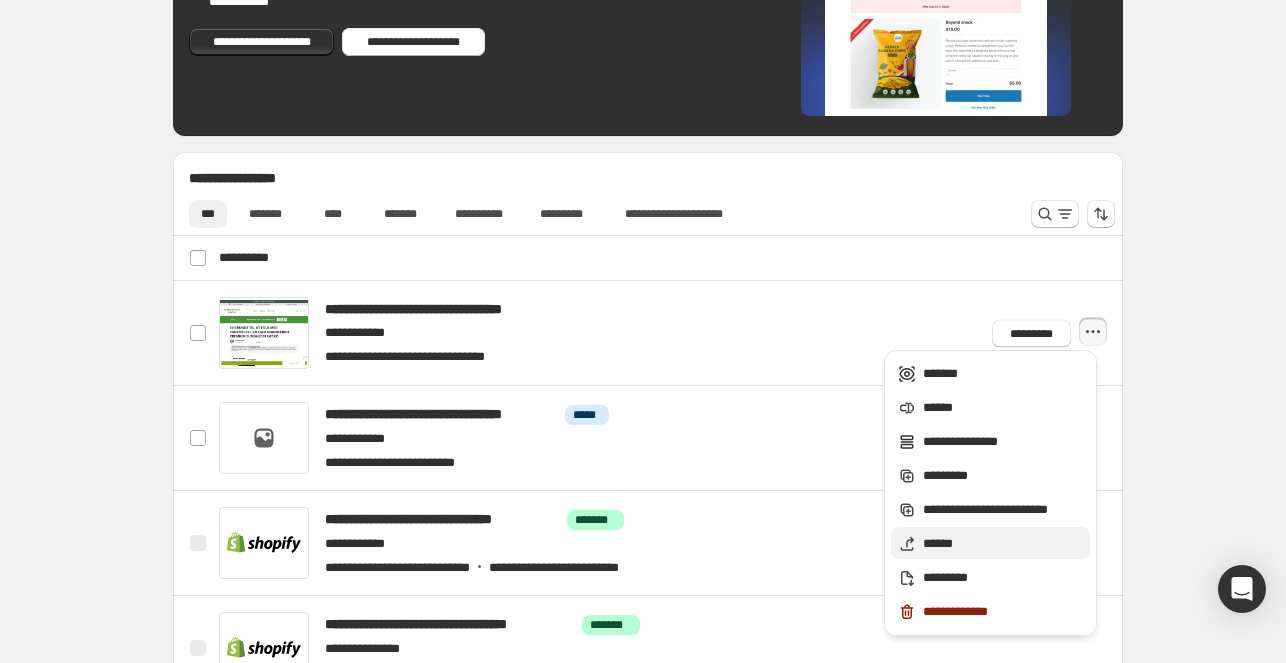 click on "******" at bounding box center [1003, 544] 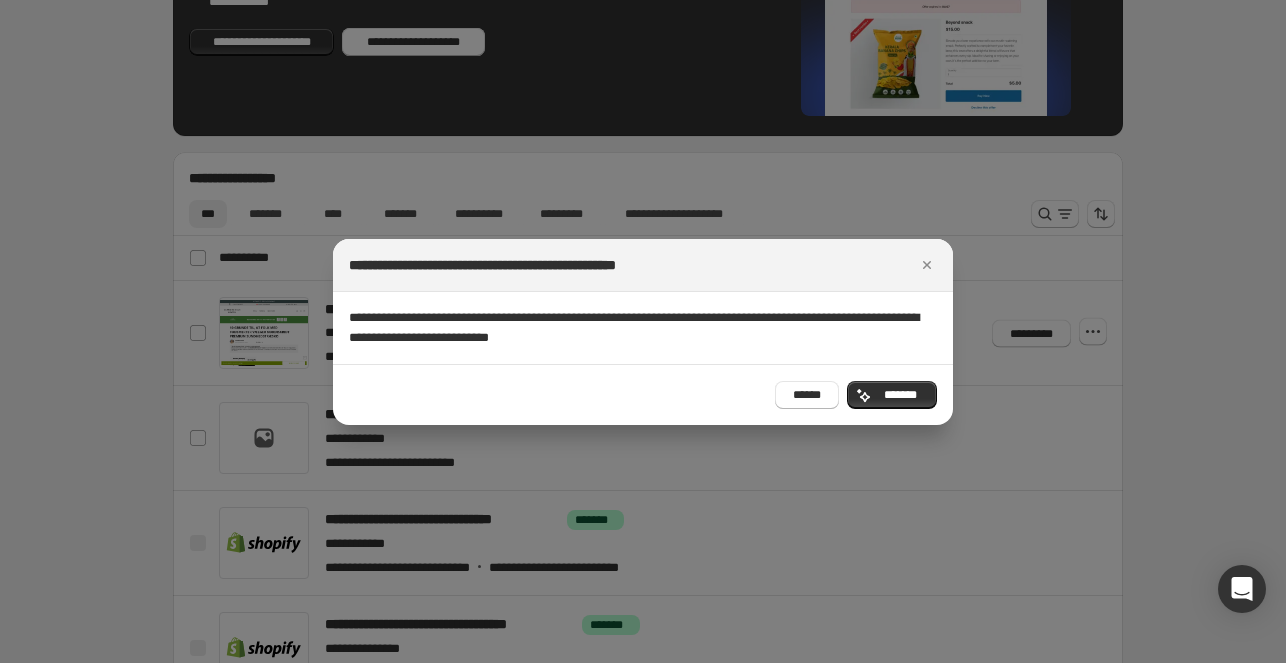 scroll, scrollTop: 0, scrollLeft: 0, axis: both 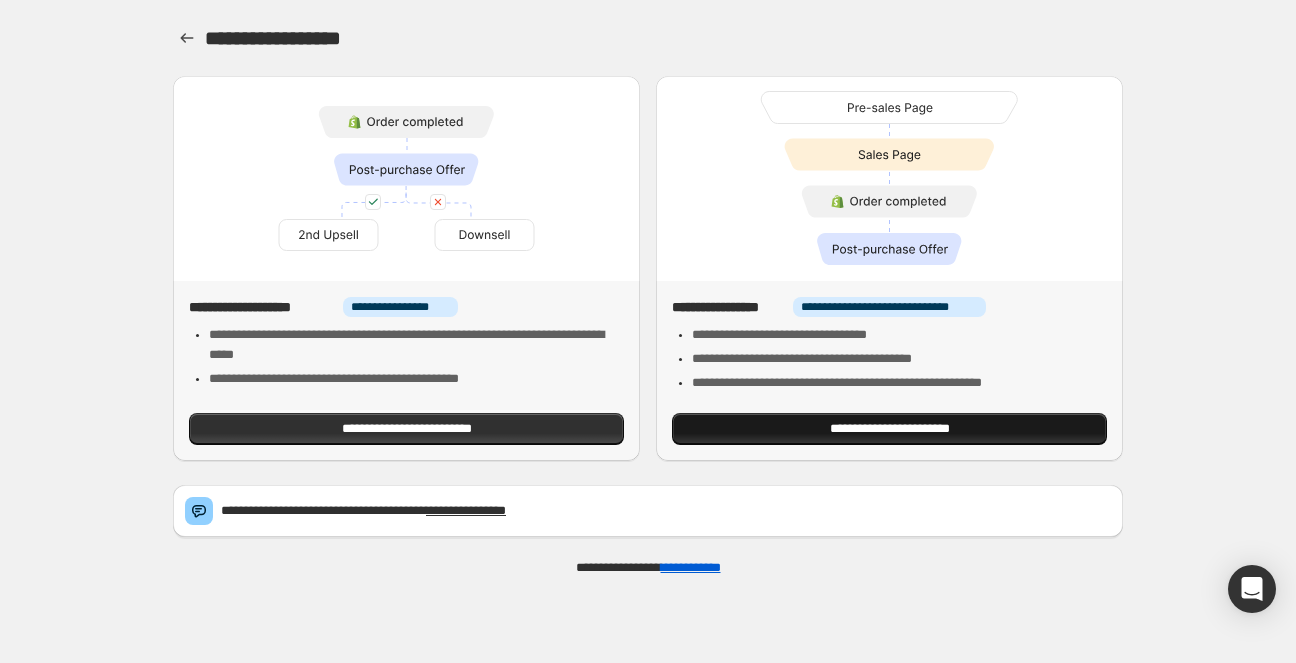 click on "**********" at bounding box center (889, 429) 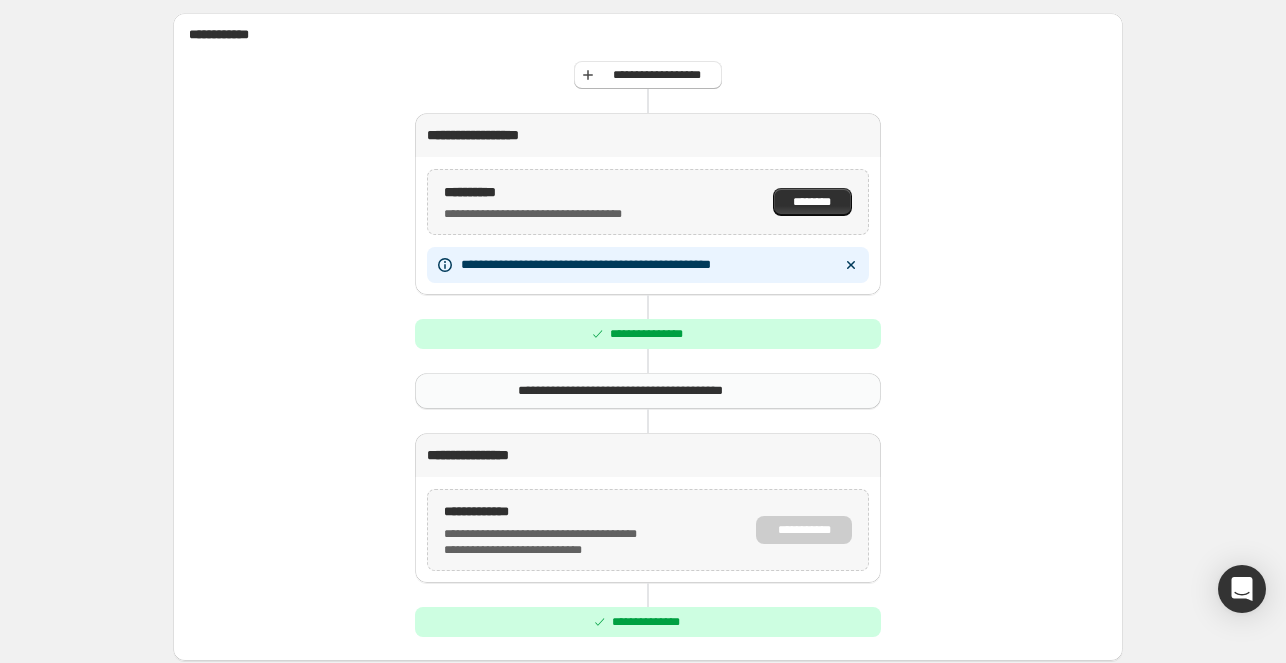 scroll, scrollTop: 260, scrollLeft: 0, axis: vertical 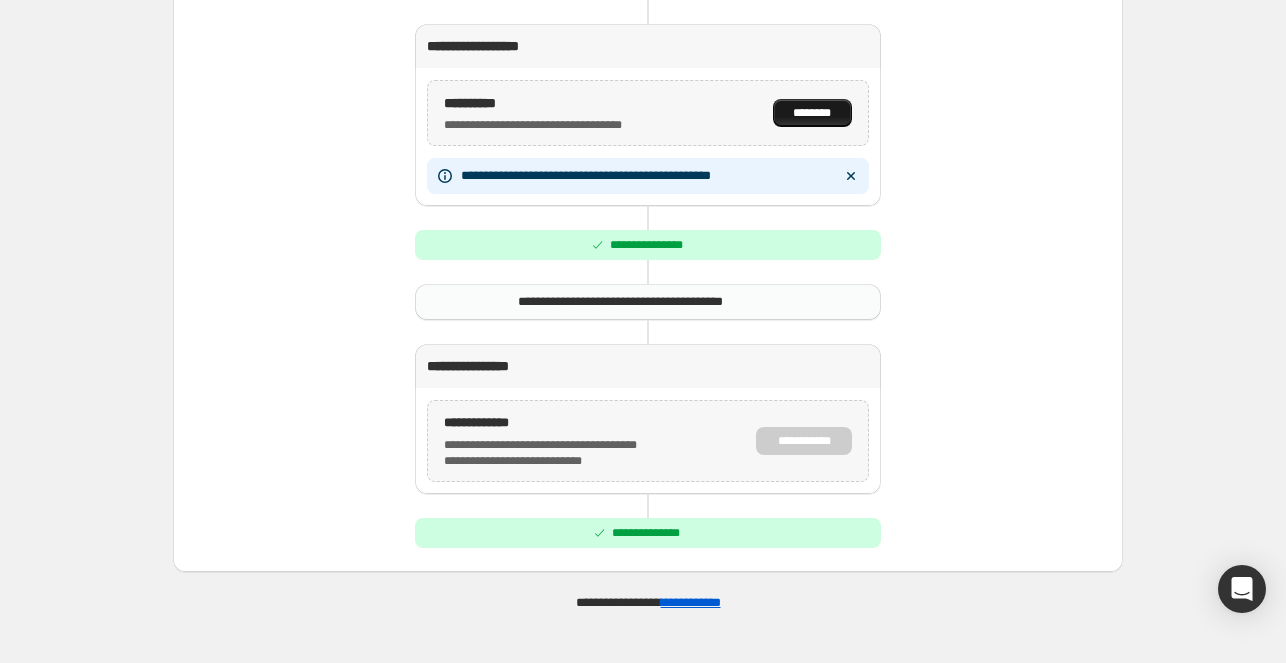 click on "********" at bounding box center [812, 113] 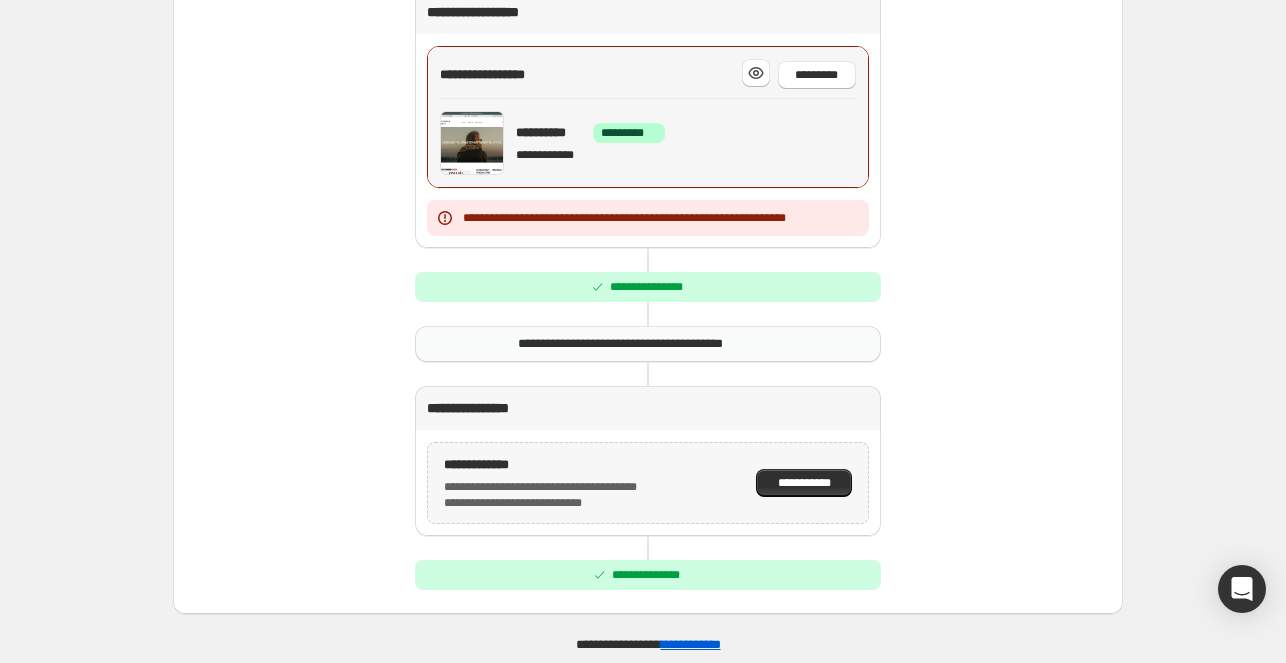 scroll, scrollTop: 371, scrollLeft: 0, axis: vertical 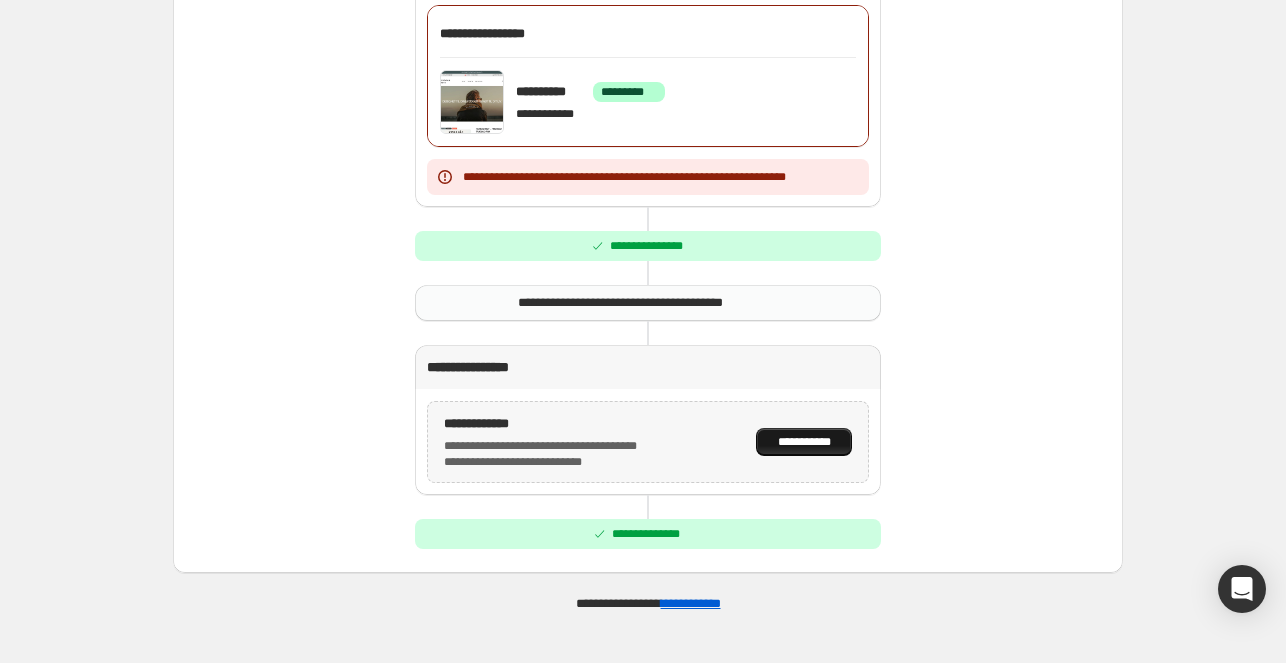 click on "**********" at bounding box center [804, 442] 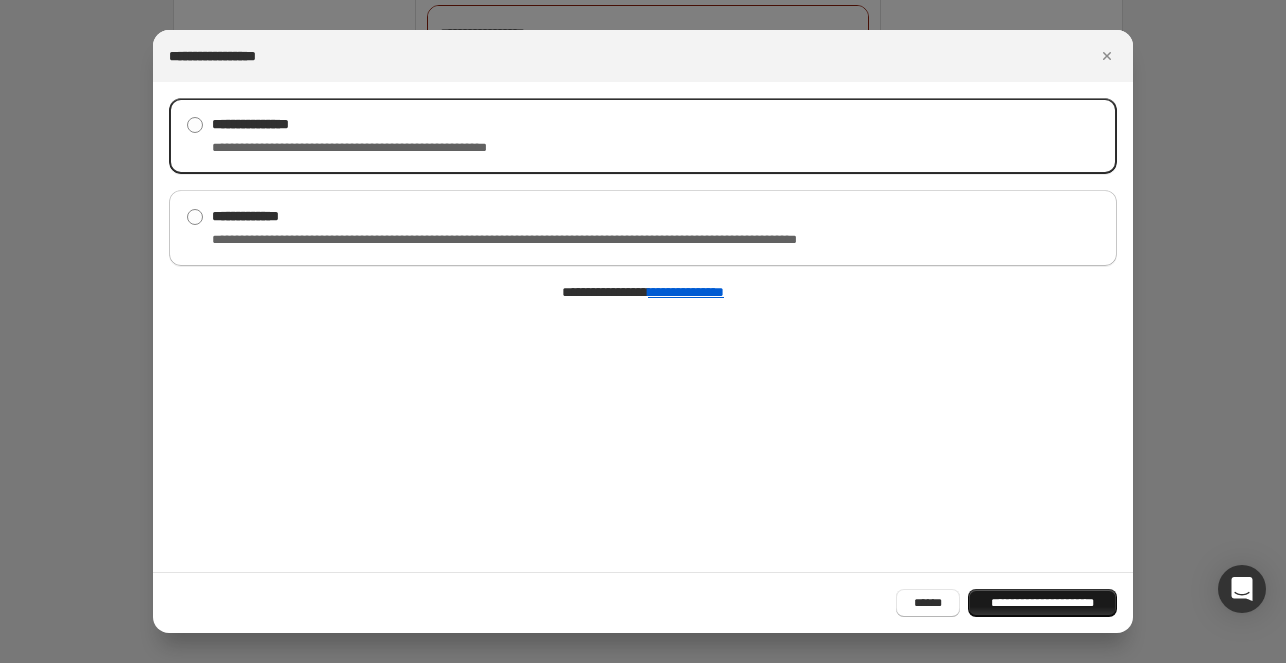 click on "**********" at bounding box center [1042, 603] 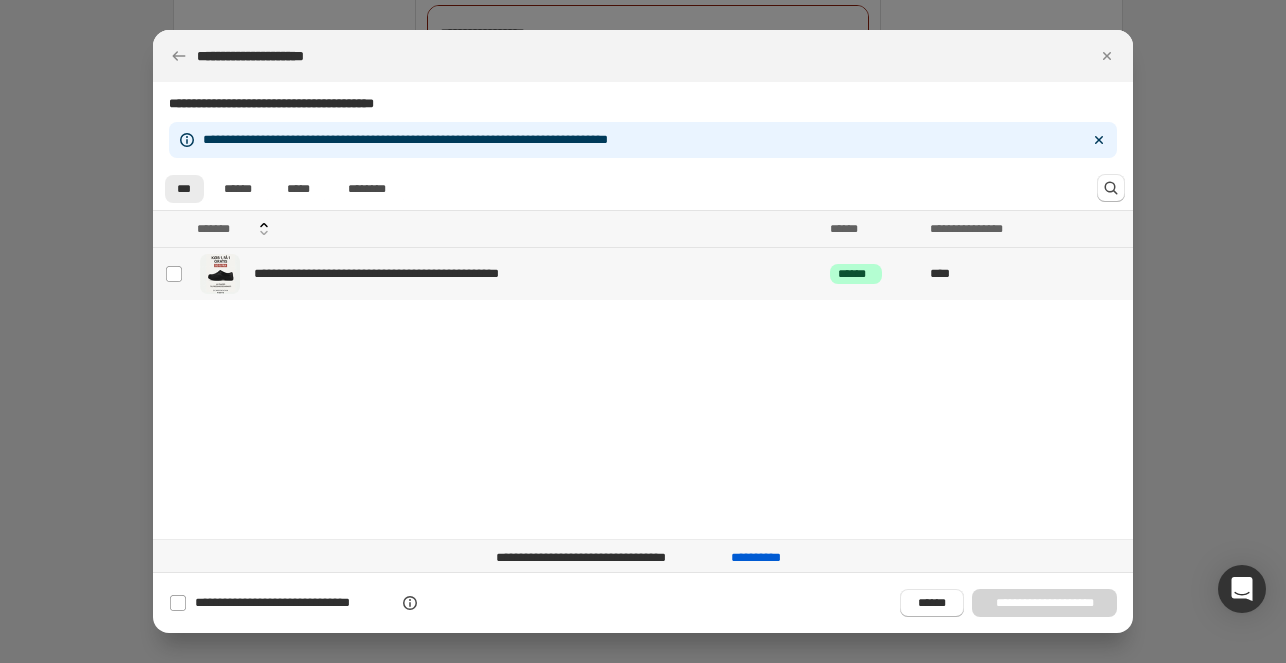 click on "**********" at bounding box center [536, 274] 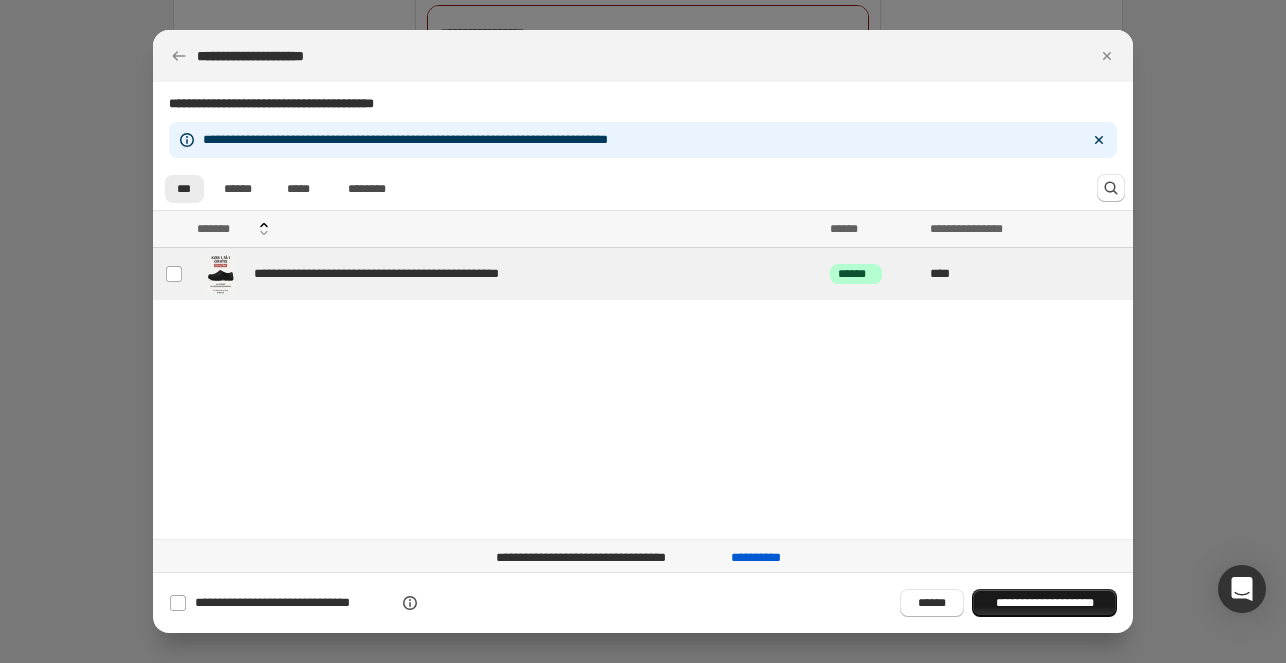 click on "**********" at bounding box center [1044, 603] 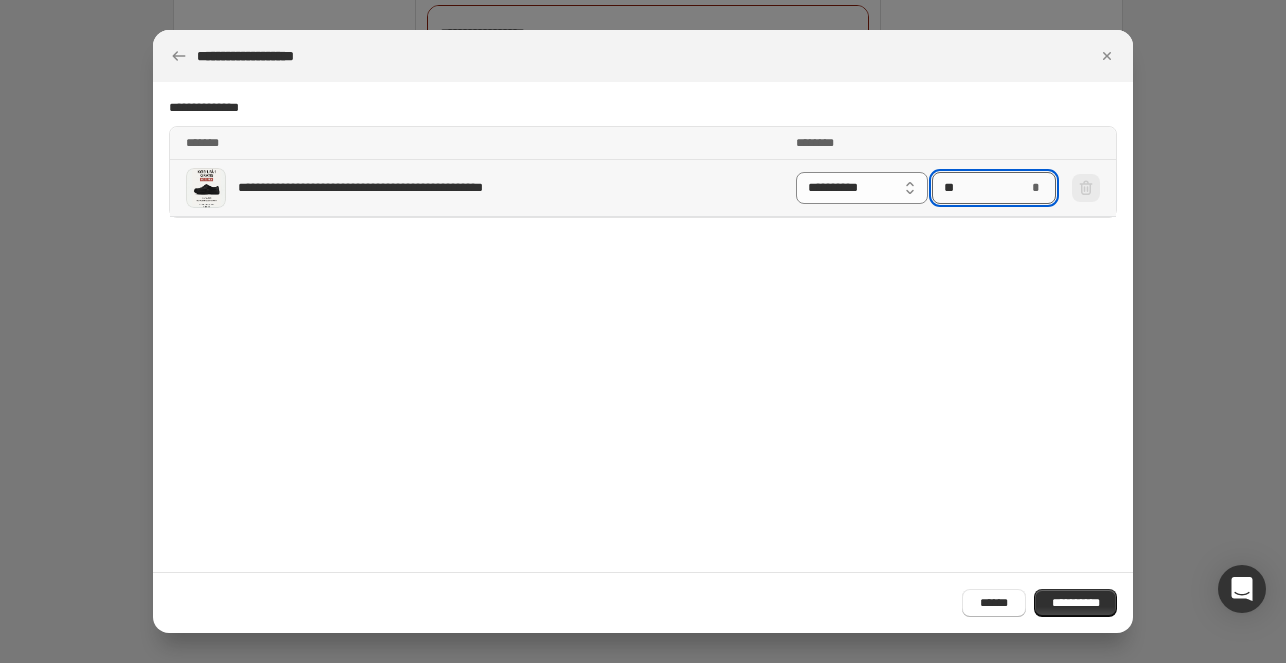 click on "**" at bounding box center [979, 188] 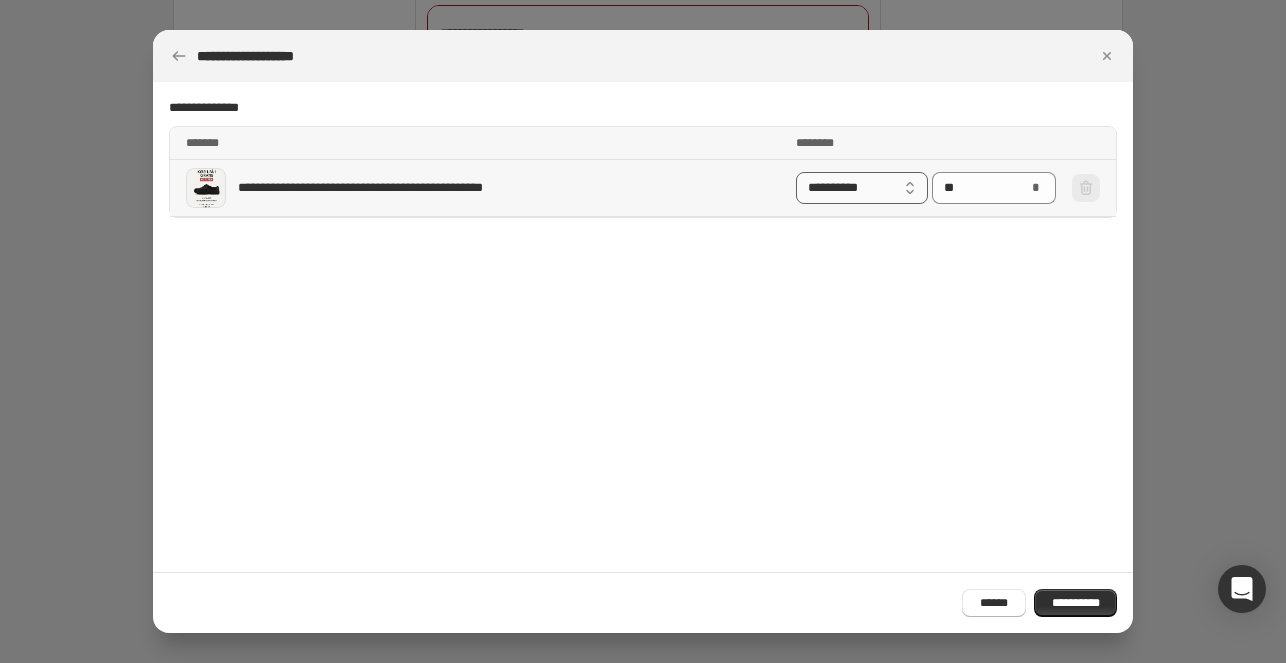 click on "**********" at bounding box center (862, 188) 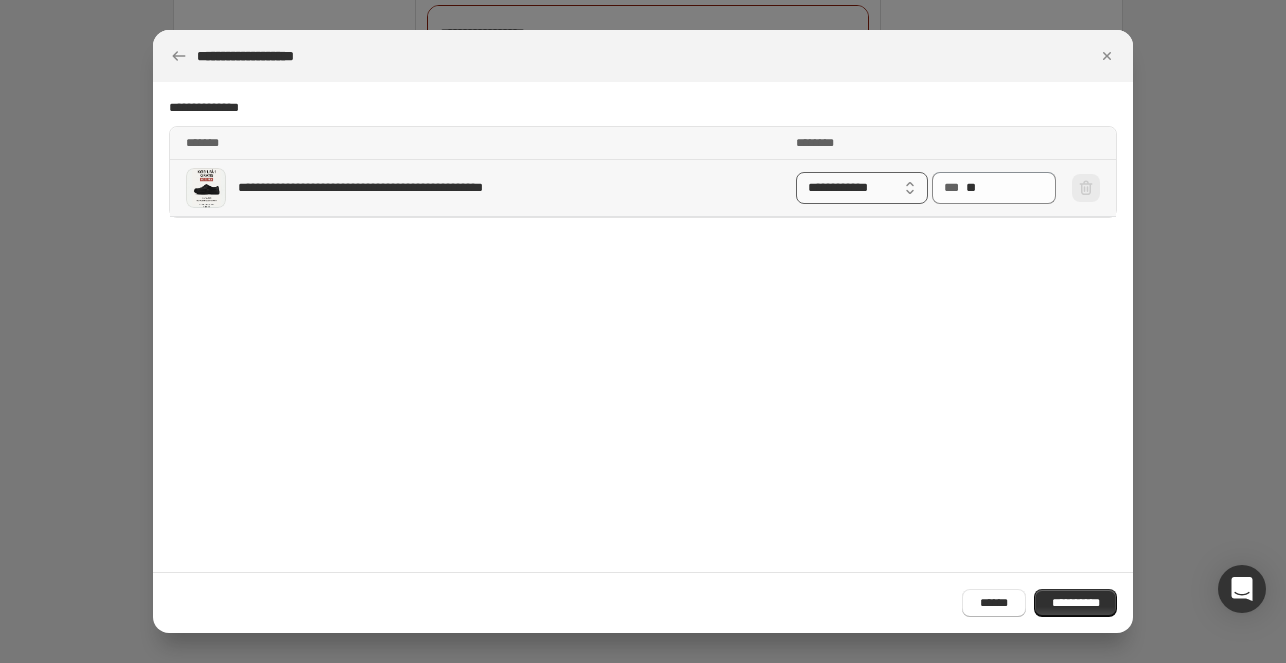 click on "**********" at bounding box center (862, 188) 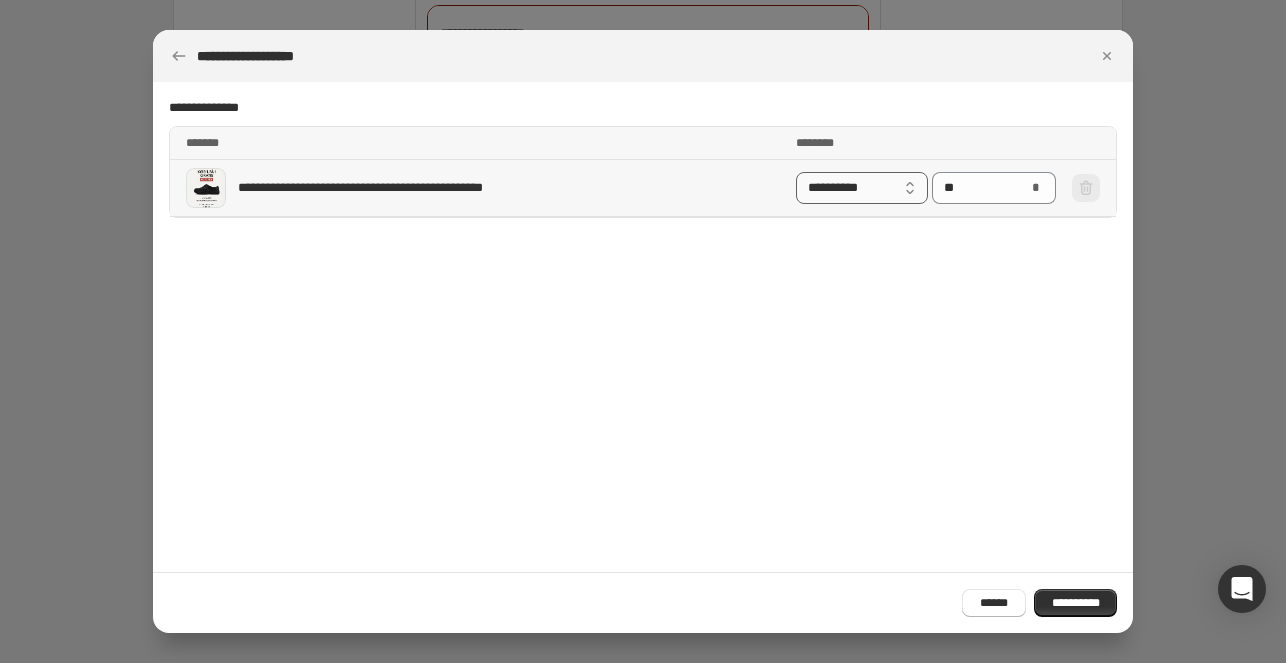 click on "**********" at bounding box center (862, 188) 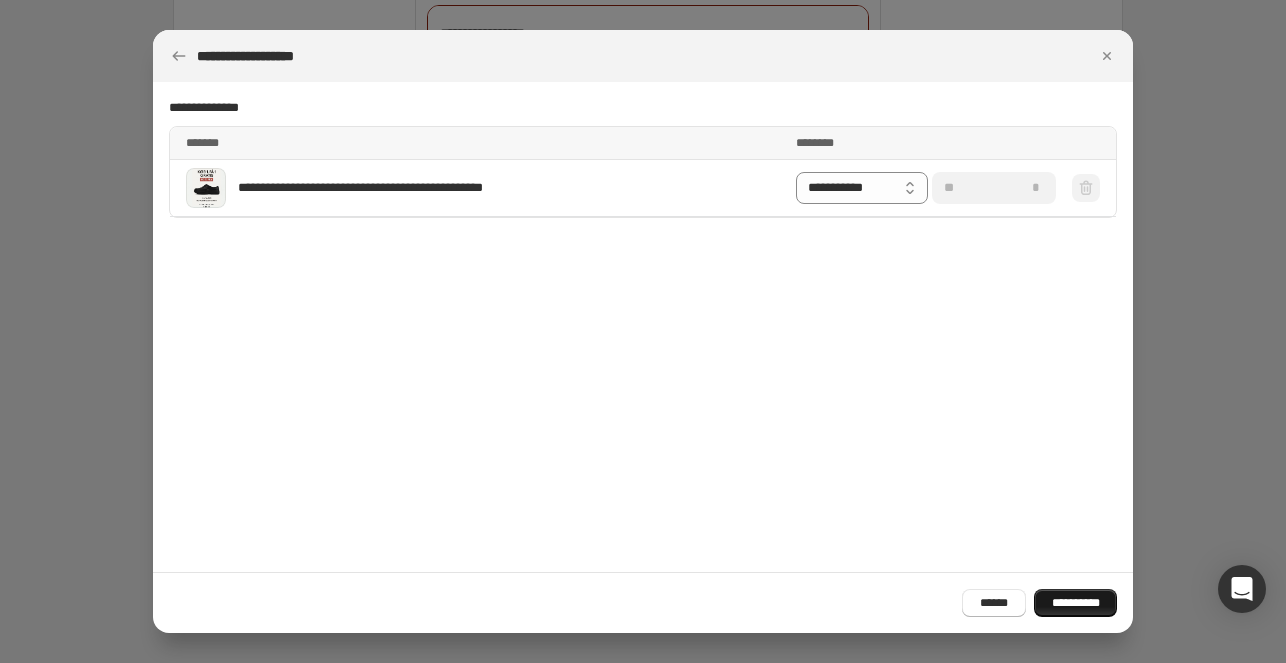 click on "**********" at bounding box center (1075, 603) 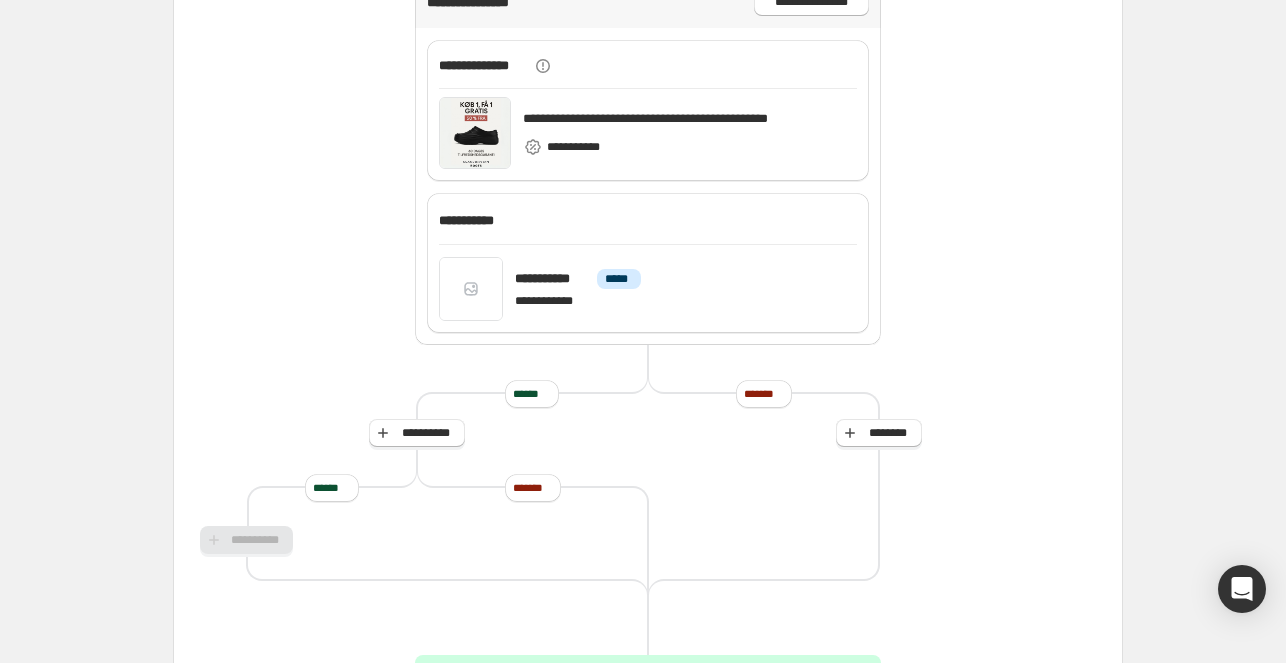 scroll, scrollTop: 738, scrollLeft: 0, axis: vertical 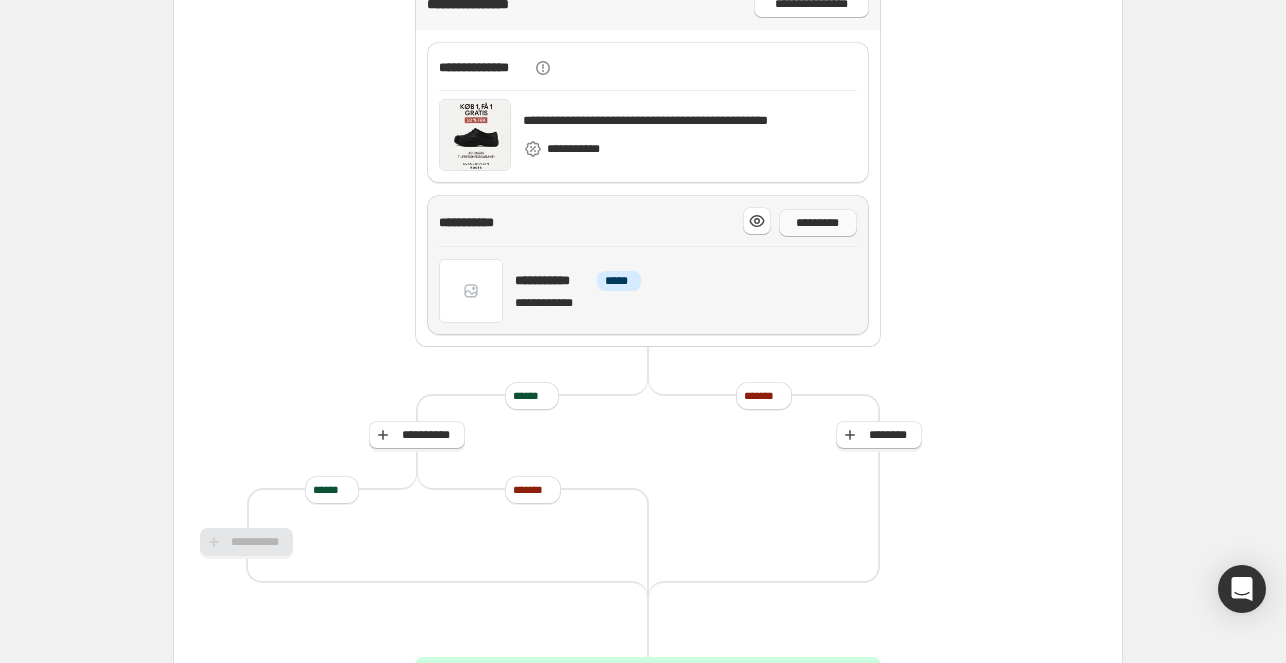click on "*********" at bounding box center (818, 223) 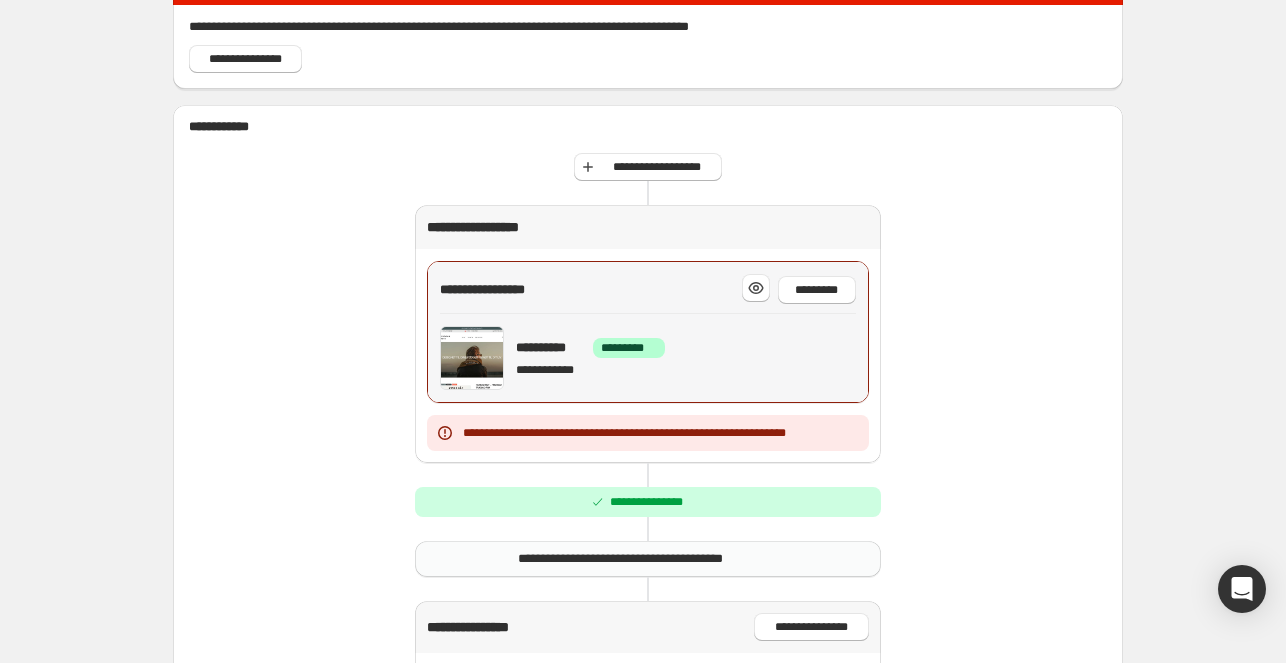 scroll, scrollTop: 116, scrollLeft: 0, axis: vertical 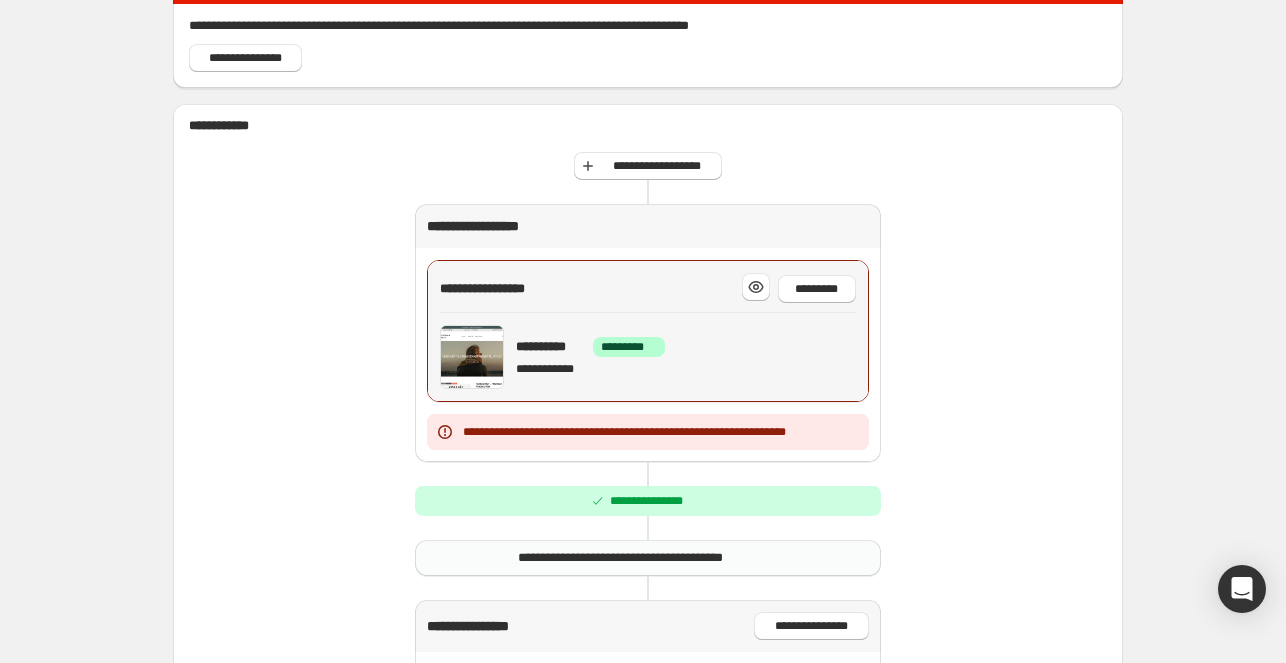 click on "**********" at bounding box center (545, 369) 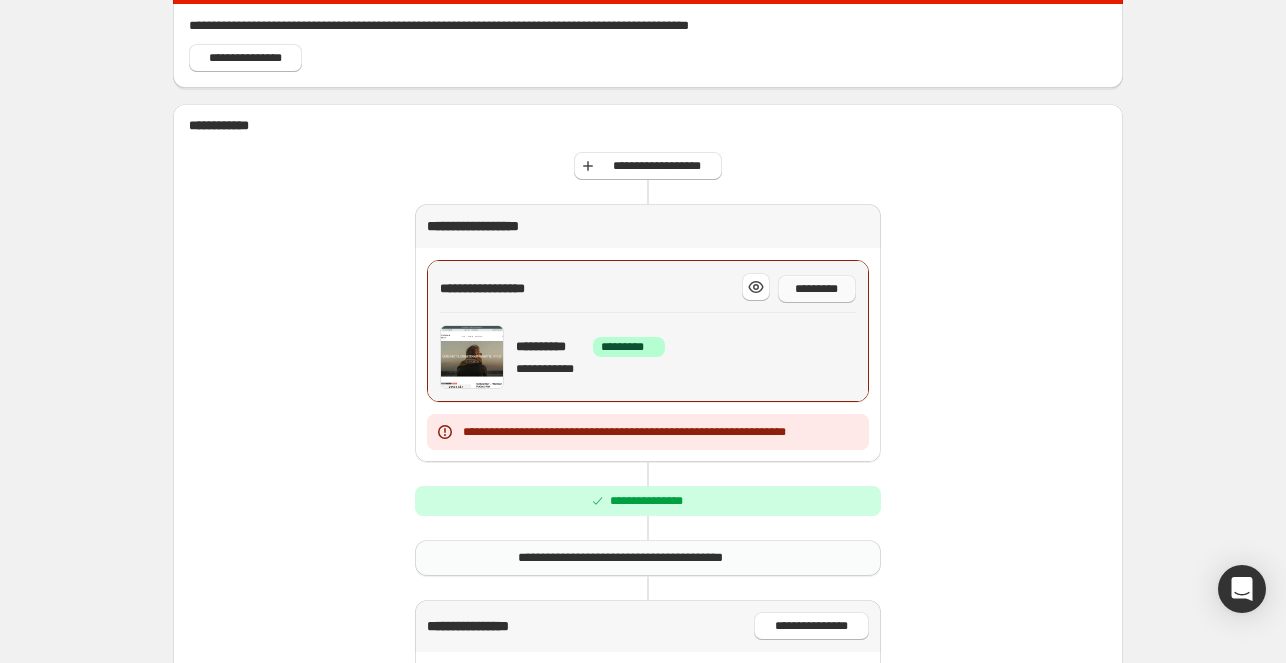 click on "*********" at bounding box center (817, 289) 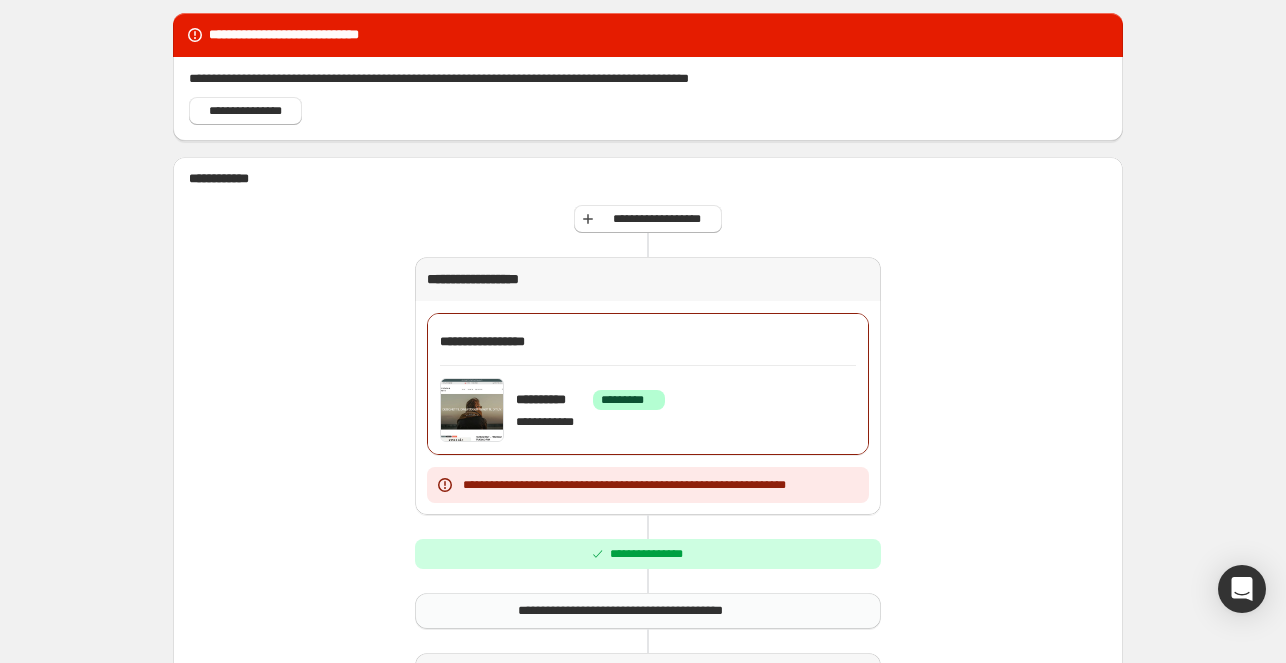 scroll, scrollTop: 64, scrollLeft: 0, axis: vertical 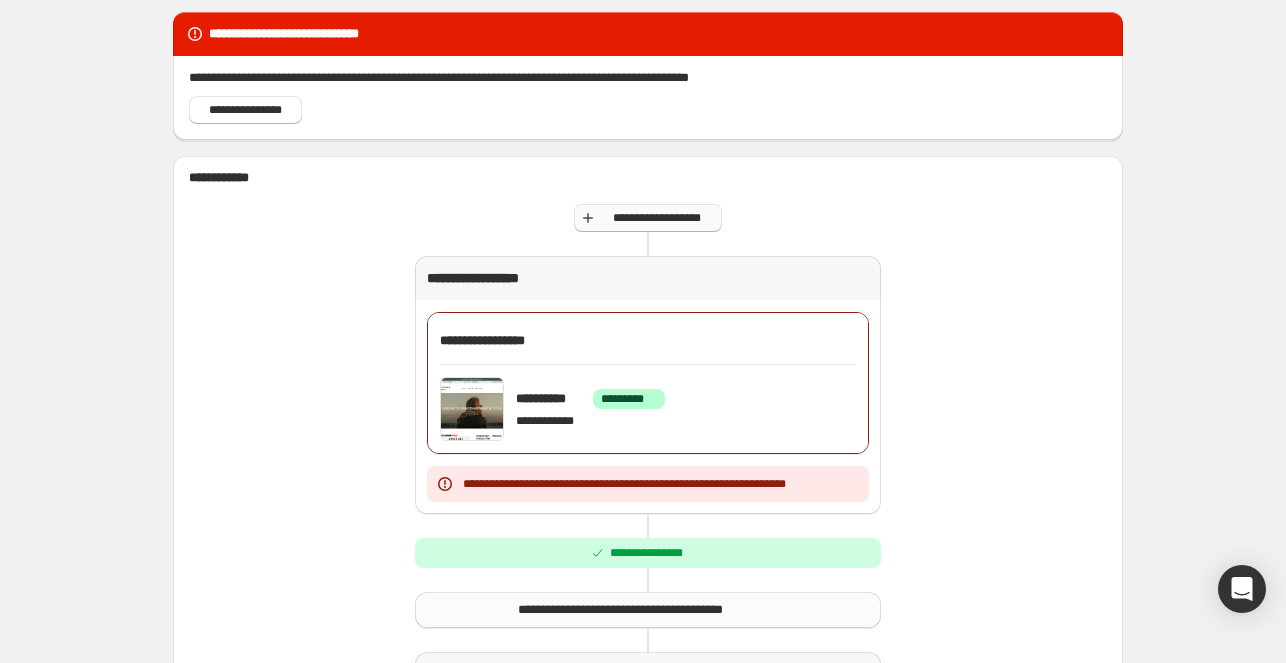 click on "**********" at bounding box center (656, 218) 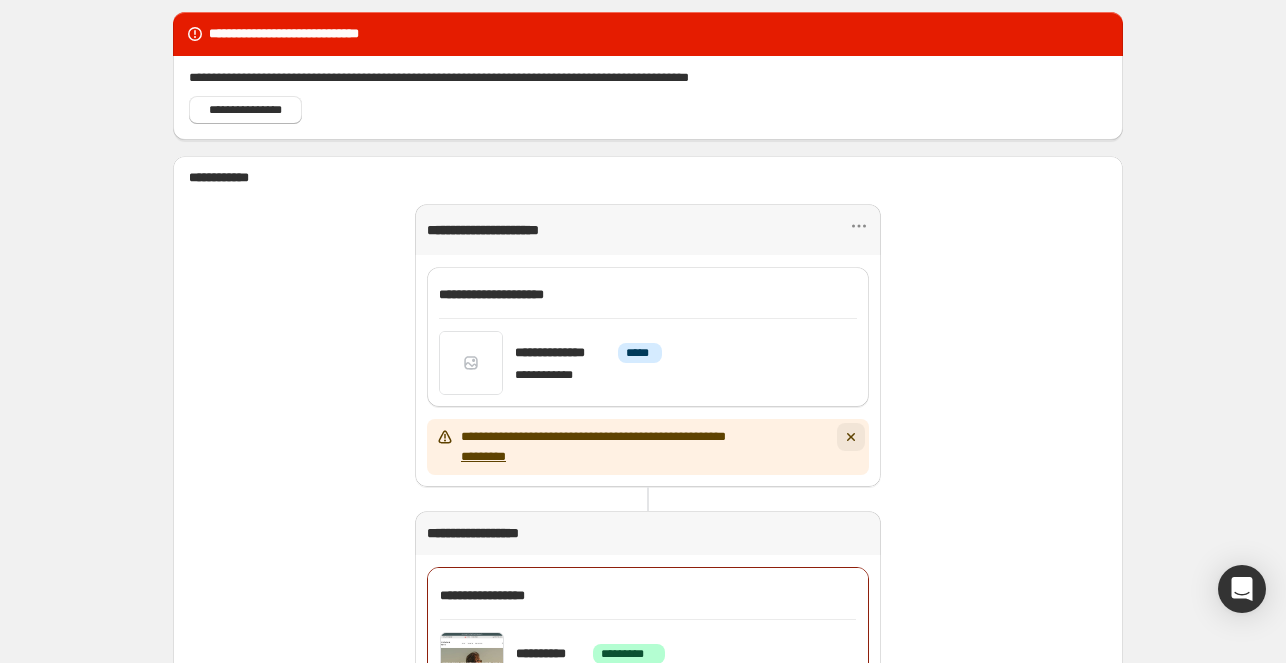 click 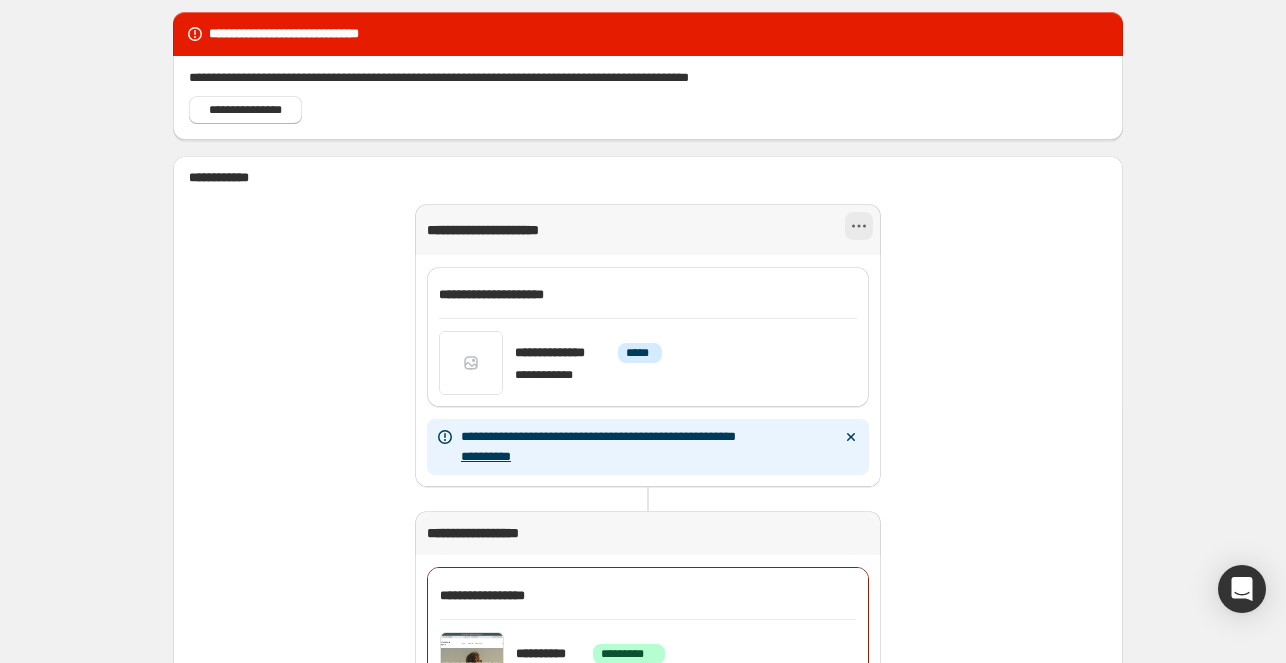 click at bounding box center (859, 226) 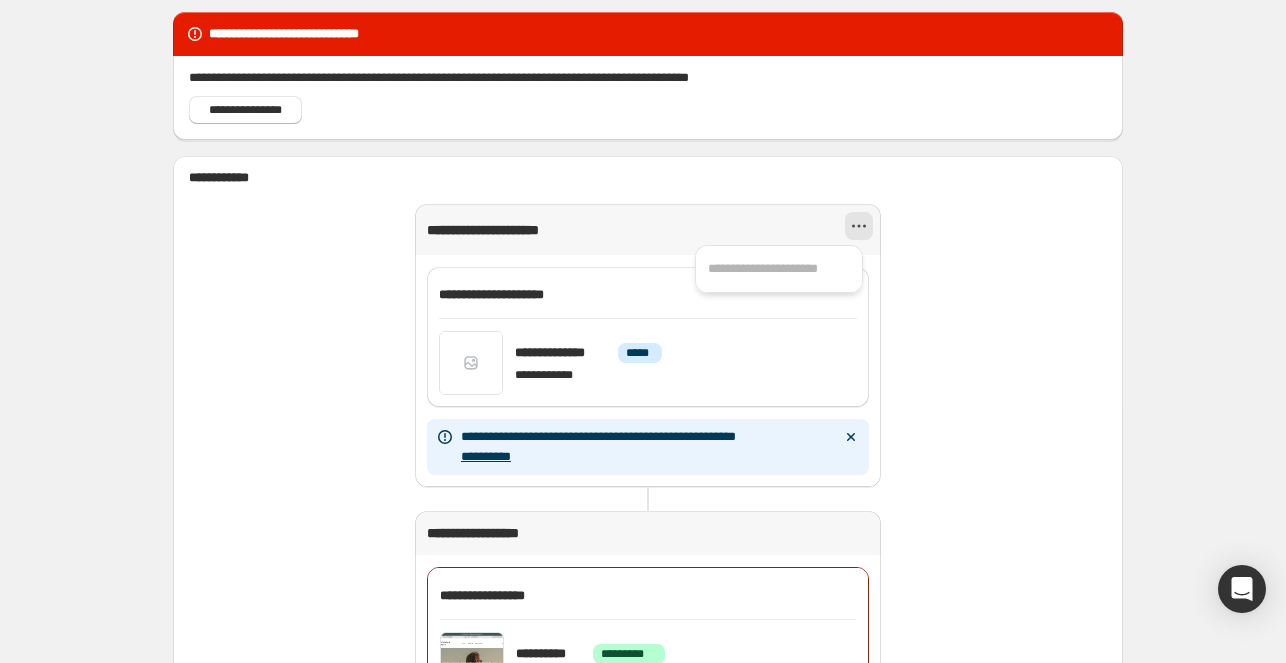 click at bounding box center (859, 226) 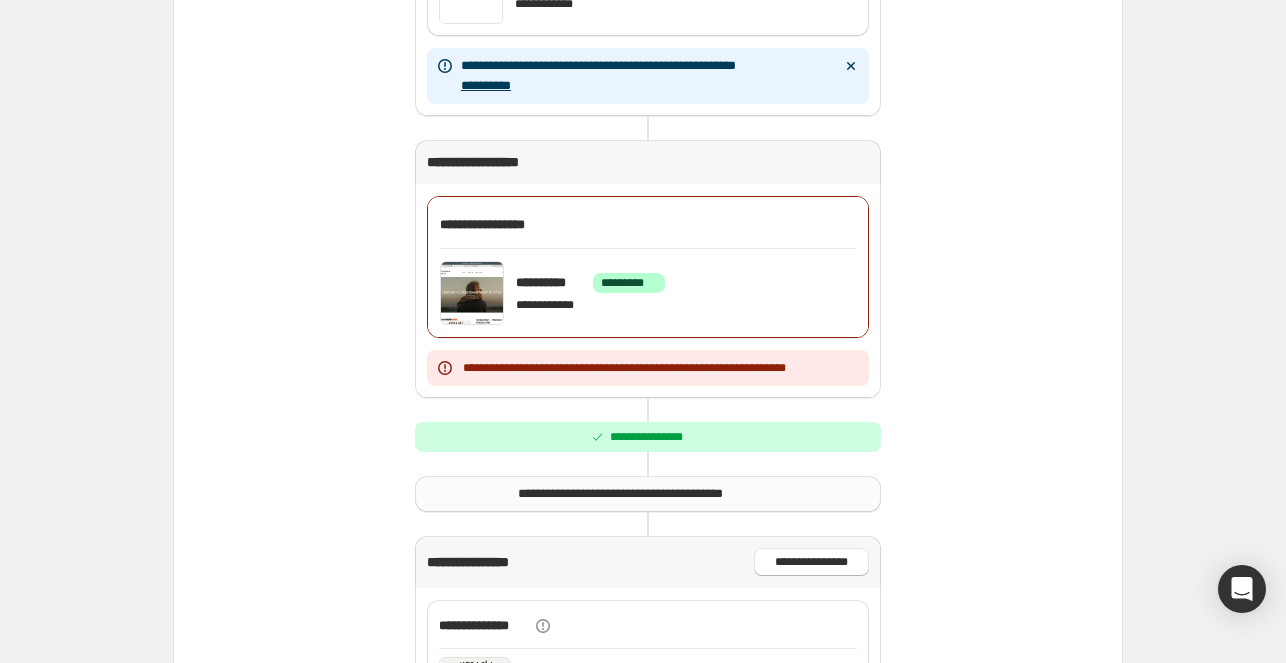 scroll, scrollTop: 0, scrollLeft: 0, axis: both 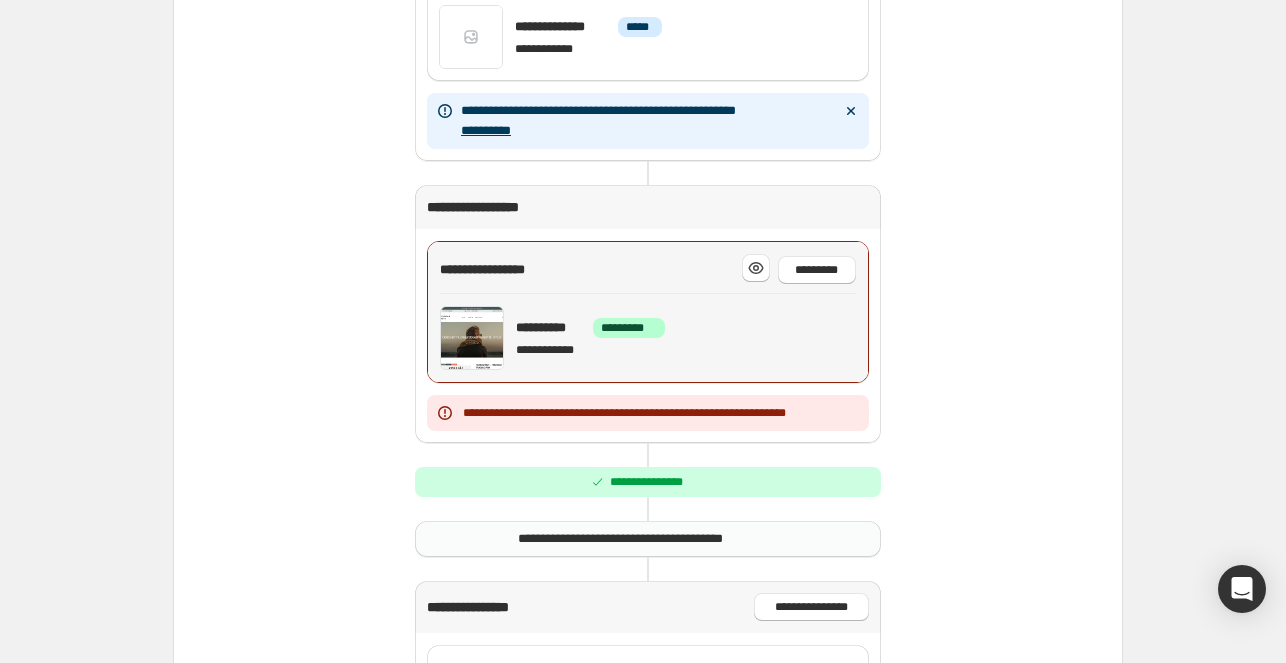 click on "**********" at bounding box center (686, 338) 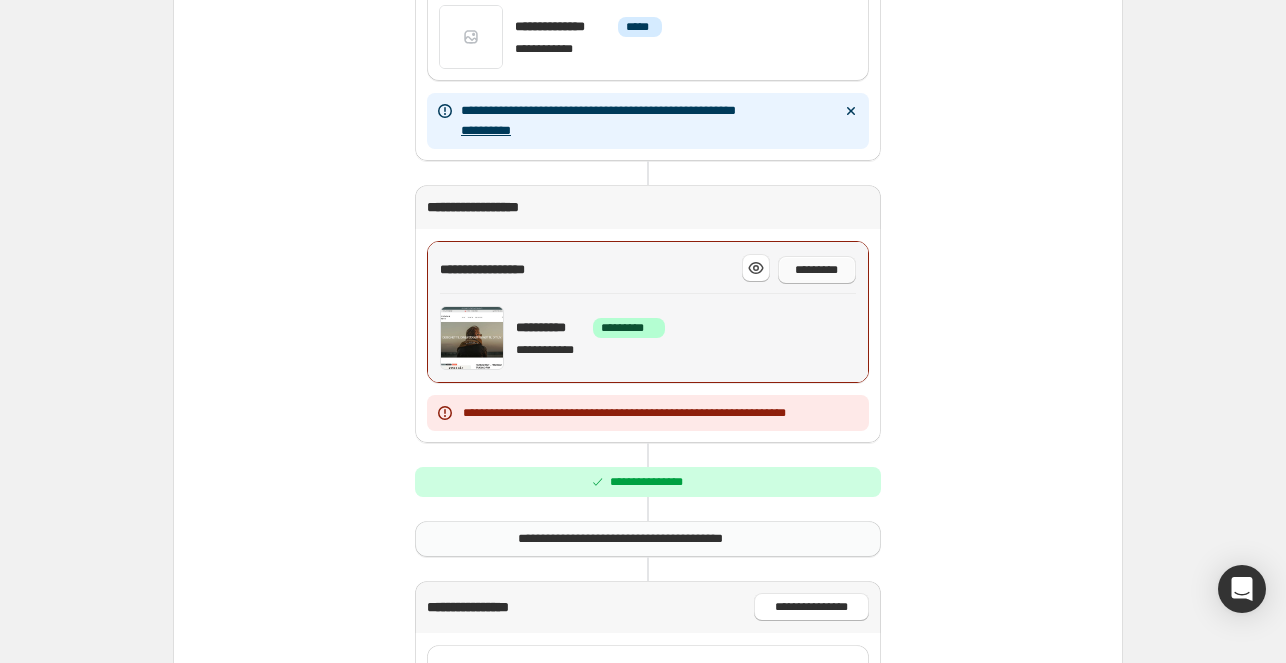 click on "*********" at bounding box center (817, 270) 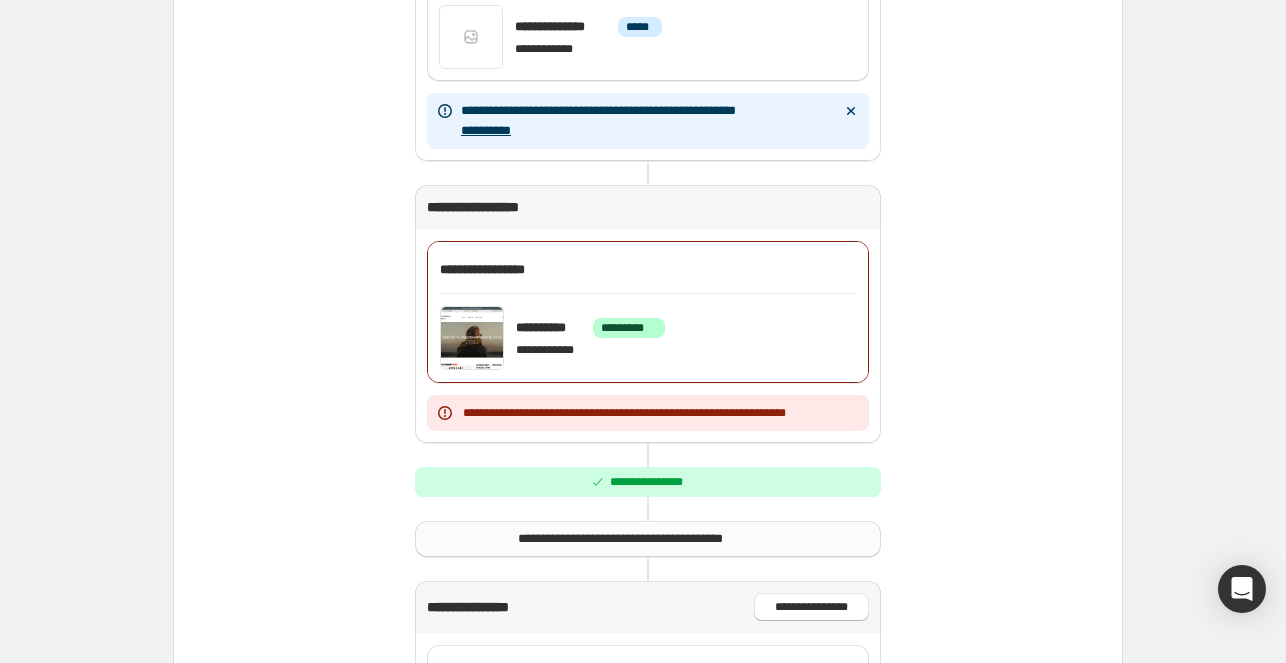 scroll, scrollTop: 0, scrollLeft: 0, axis: both 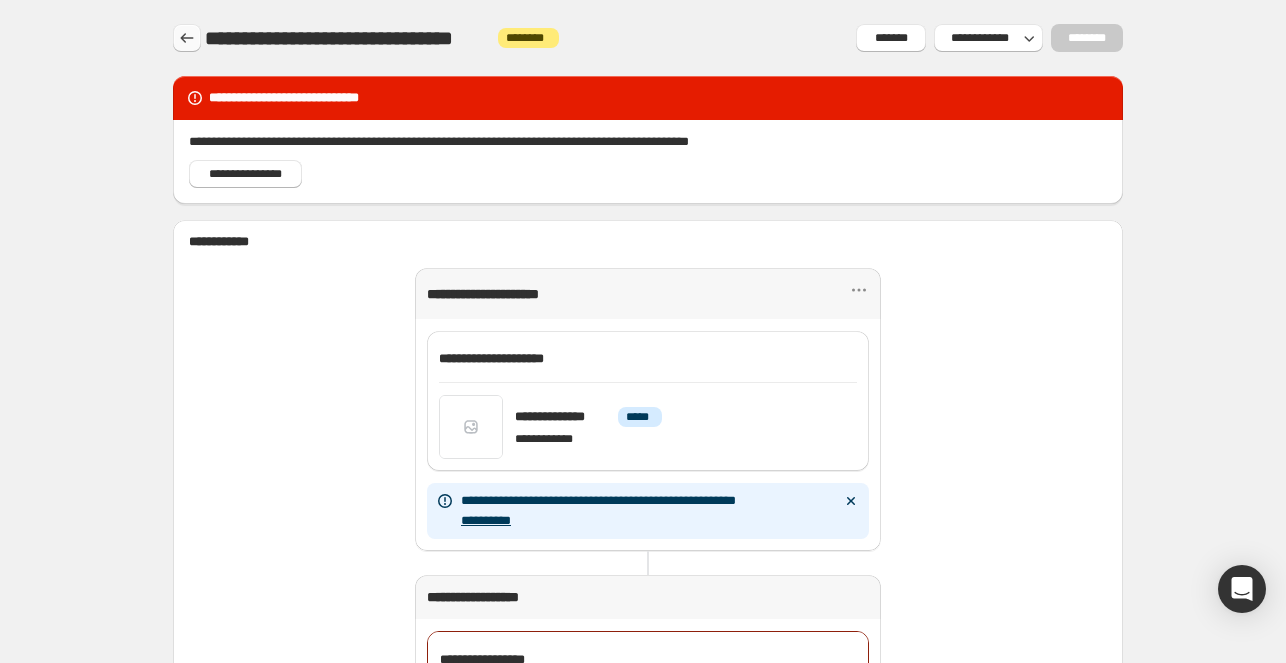 click 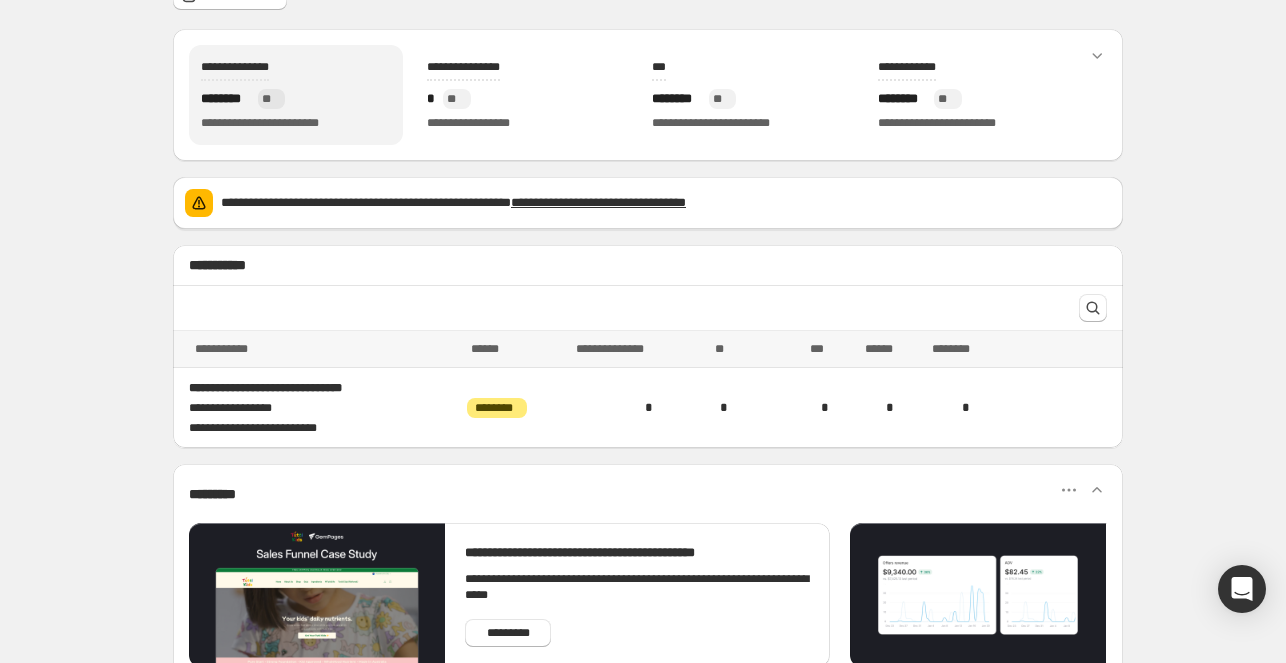 scroll, scrollTop: 212, scrollLeft: 0, axis: vertical 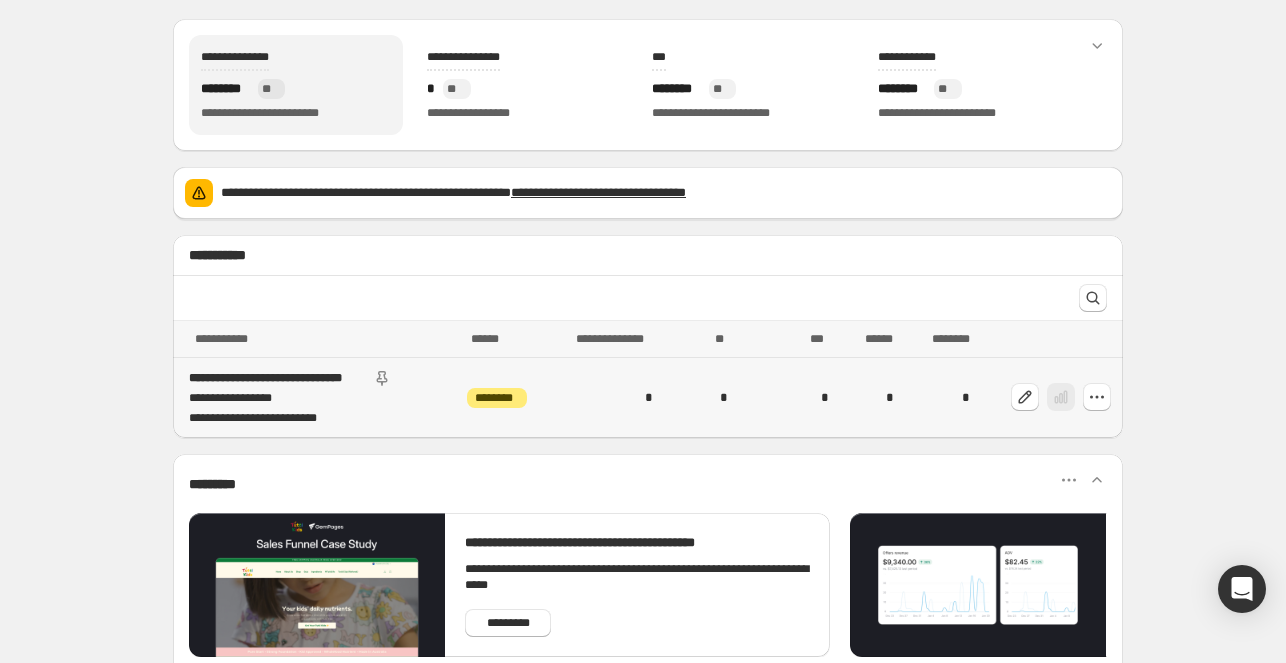 click on "********" at bounding box center (497, 398) 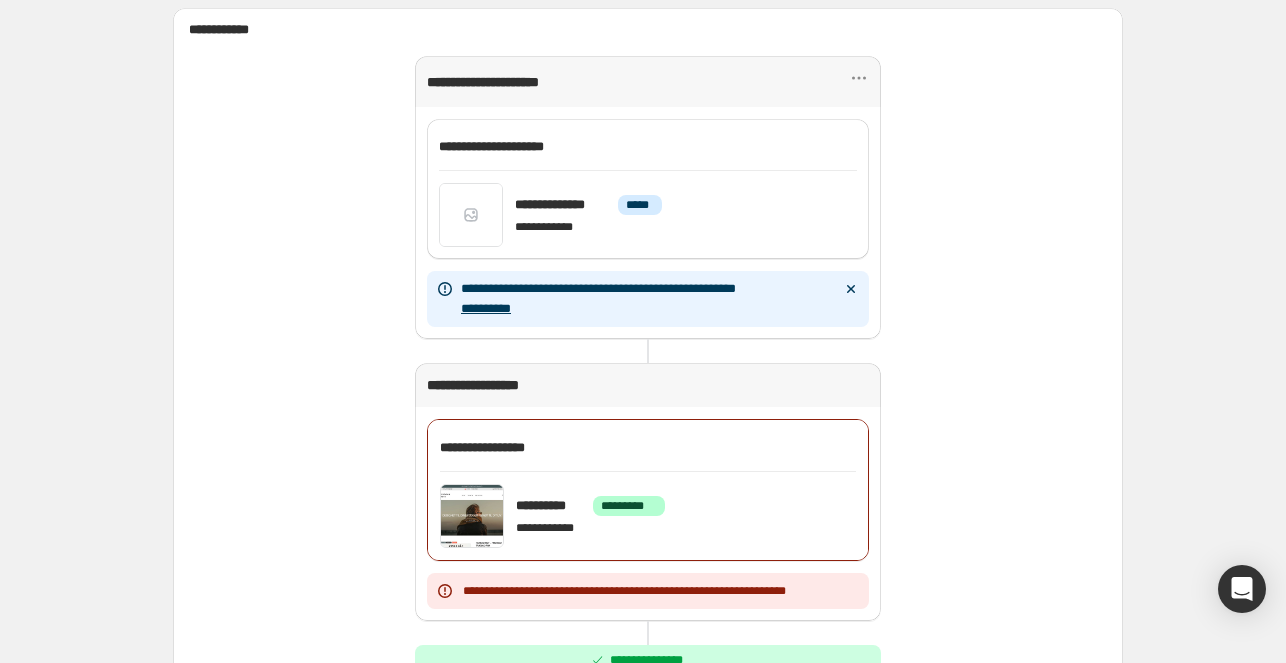 scroll, scrollTop: 0, scrollLeft: 0, axis: both 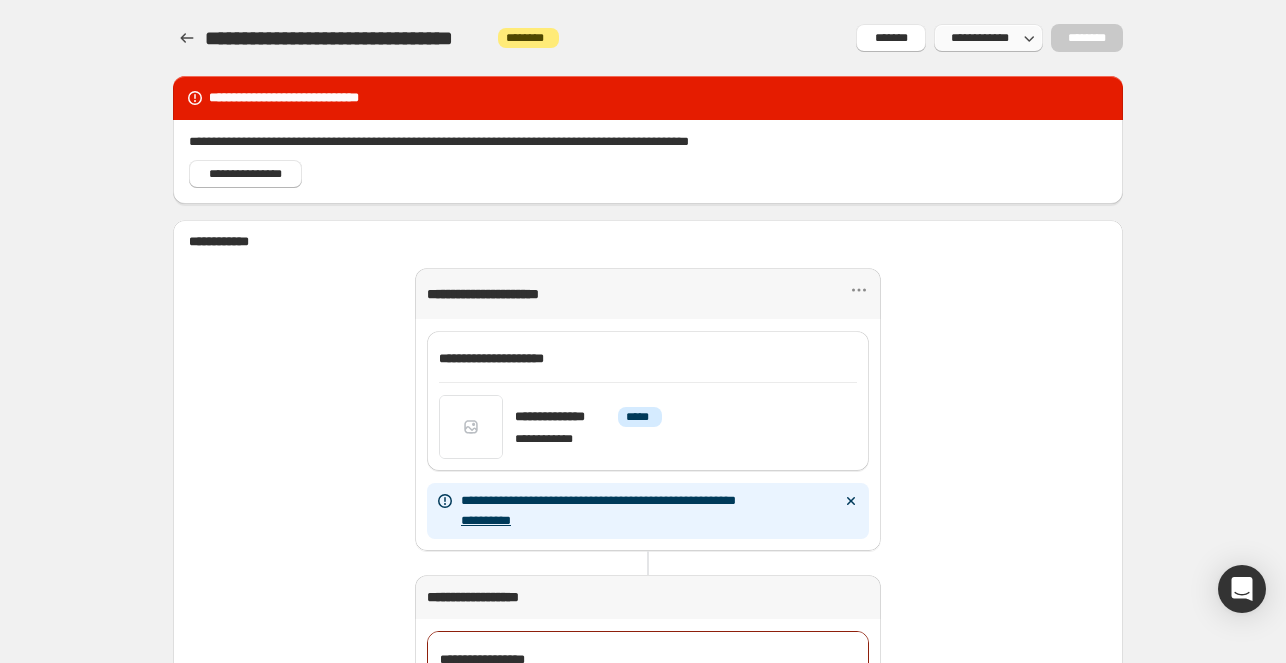 click on "**********" at bounding box center [979, 38] 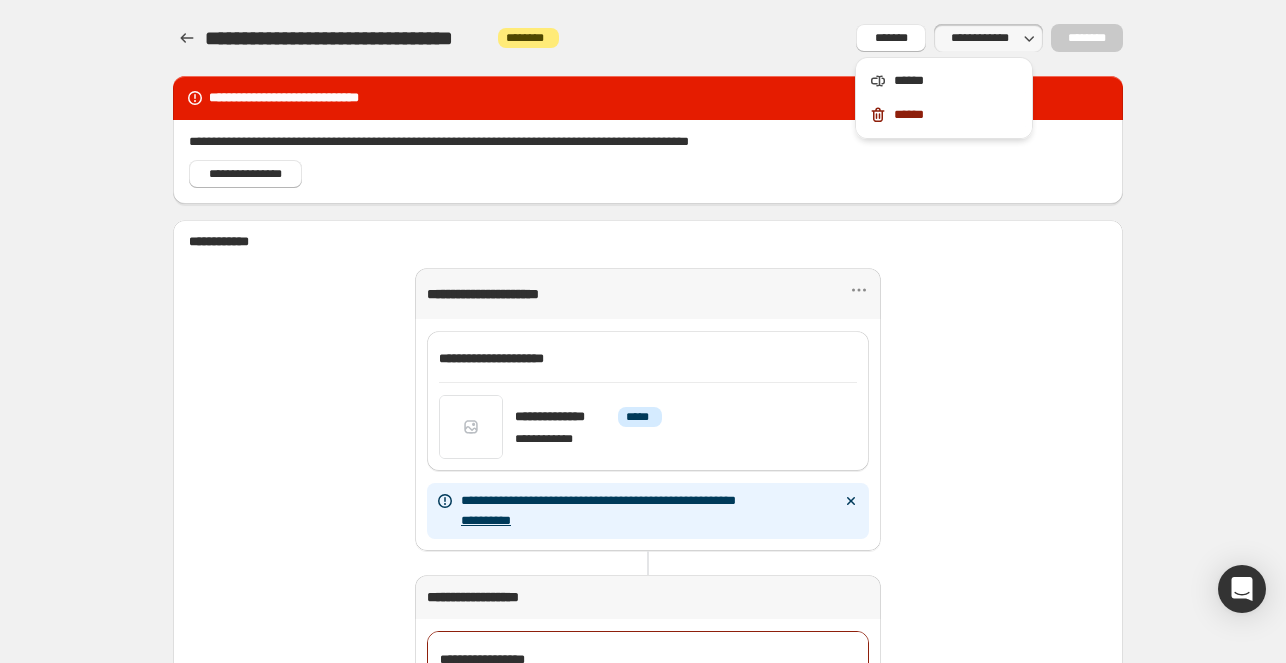 click on "**********" at bounding box center (979, 38) 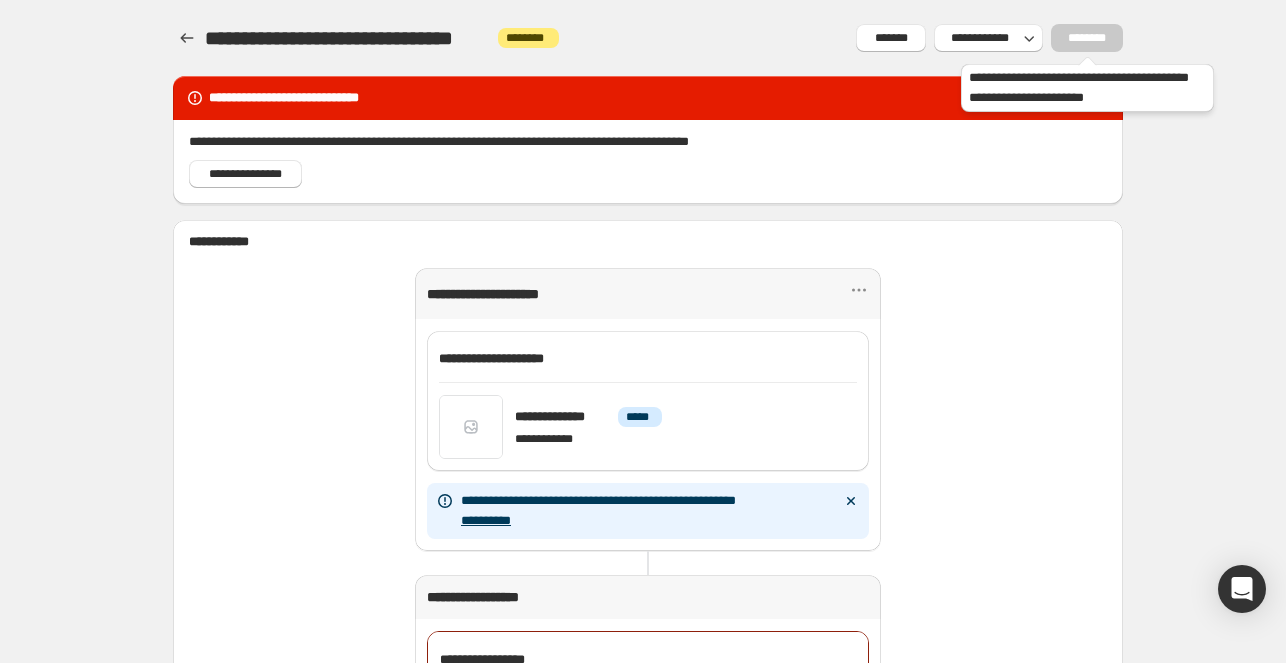 click on "********" at bounding box center [1087, 38] 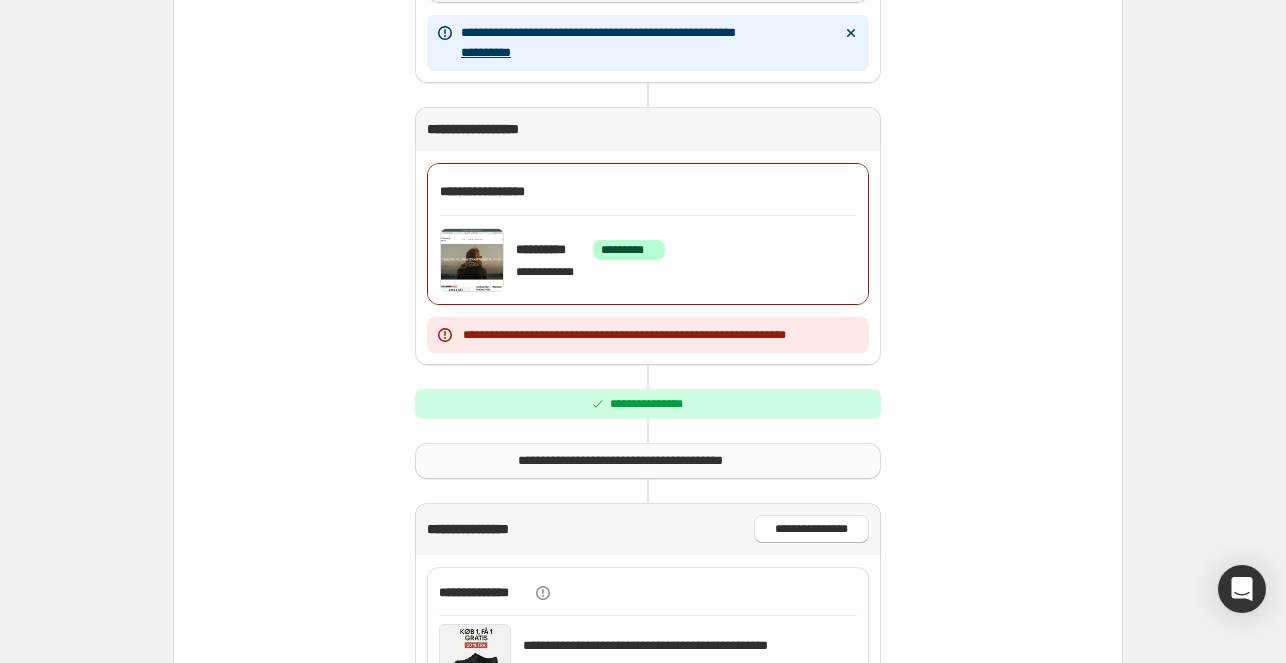 scroll, scrollTop: 480, scrollLeft: 0, axis: vertical 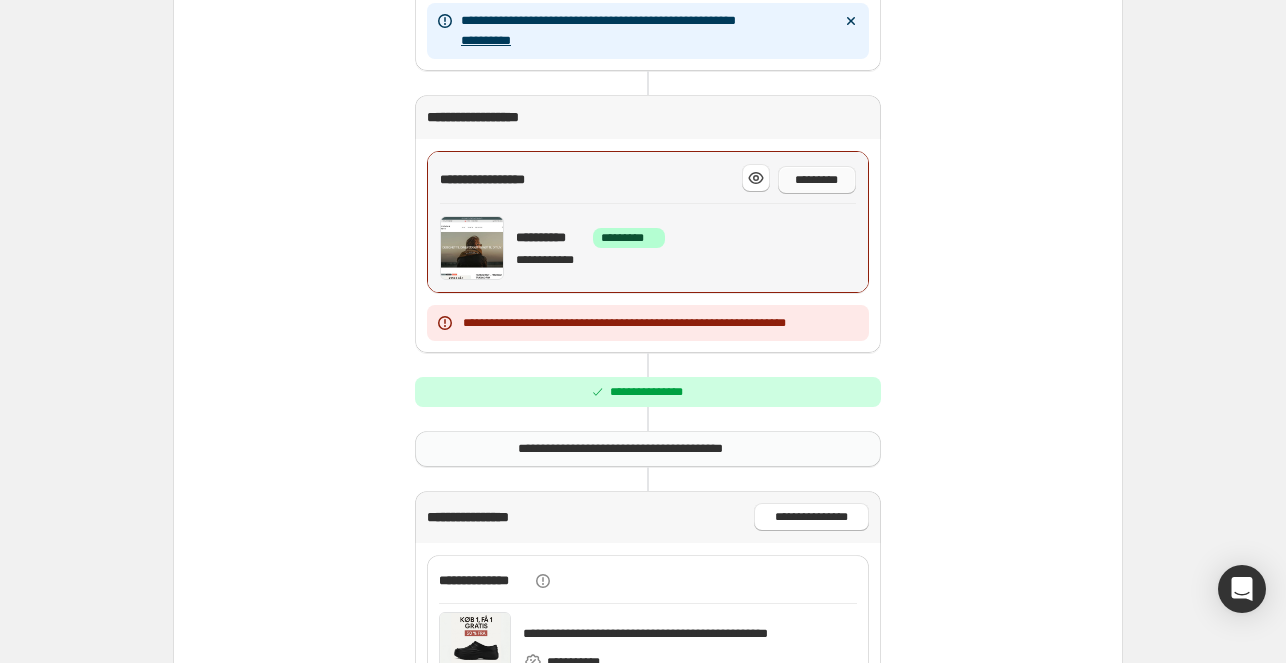 click on "*********" at bounding box center [817, 180] 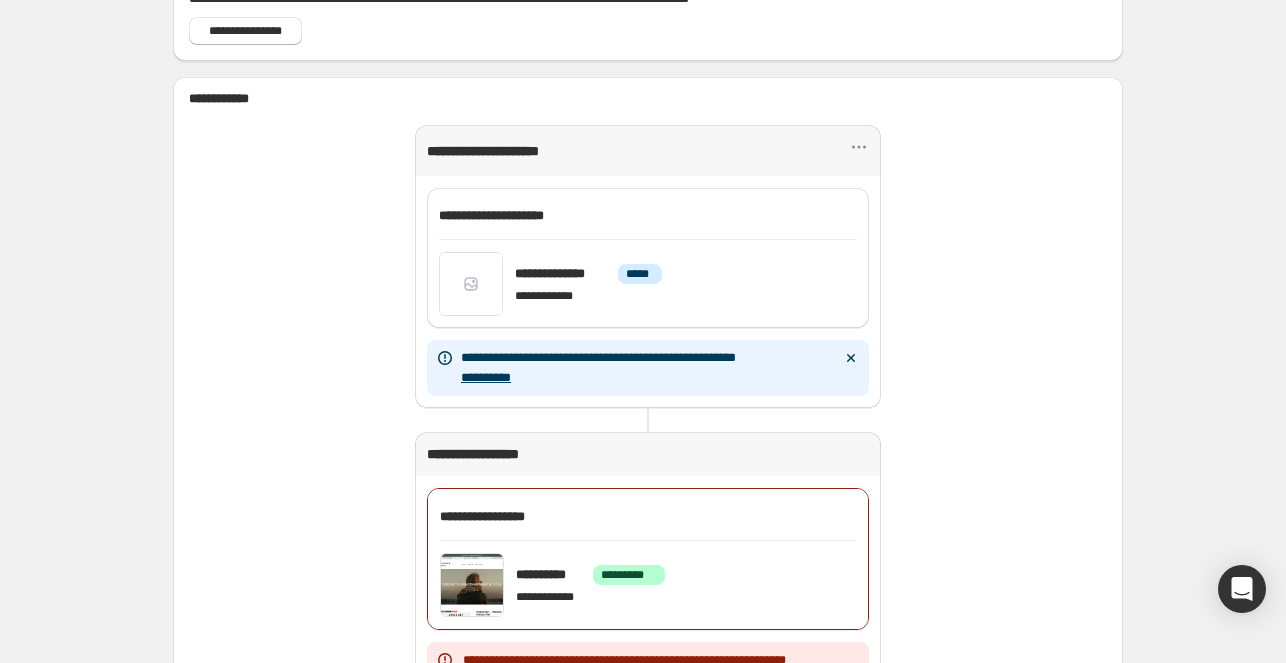 scroll, scrollTop: 144, scrollLeft: 0, axis: vertical 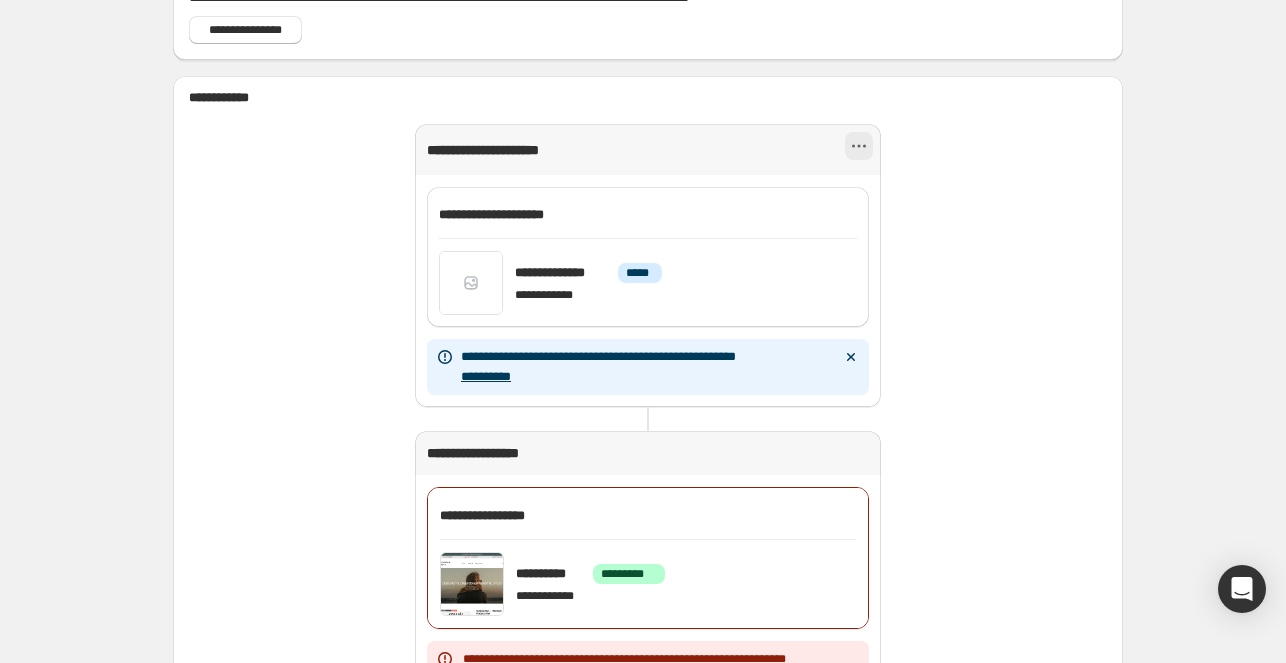 click 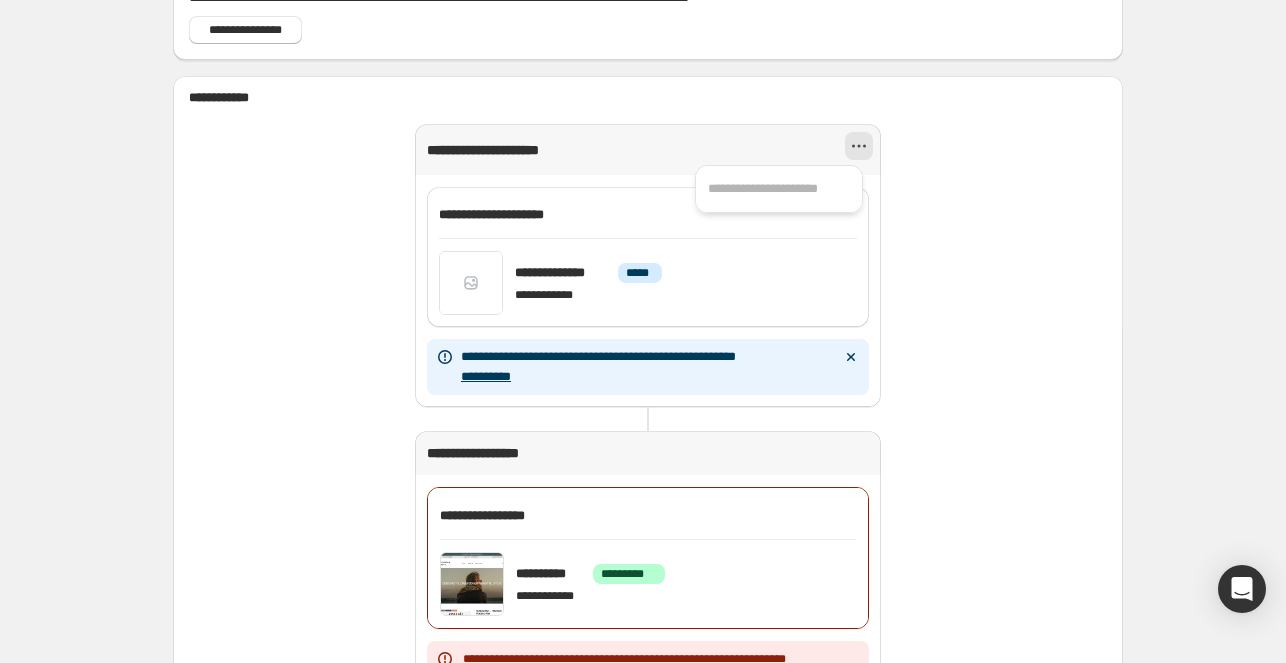 click 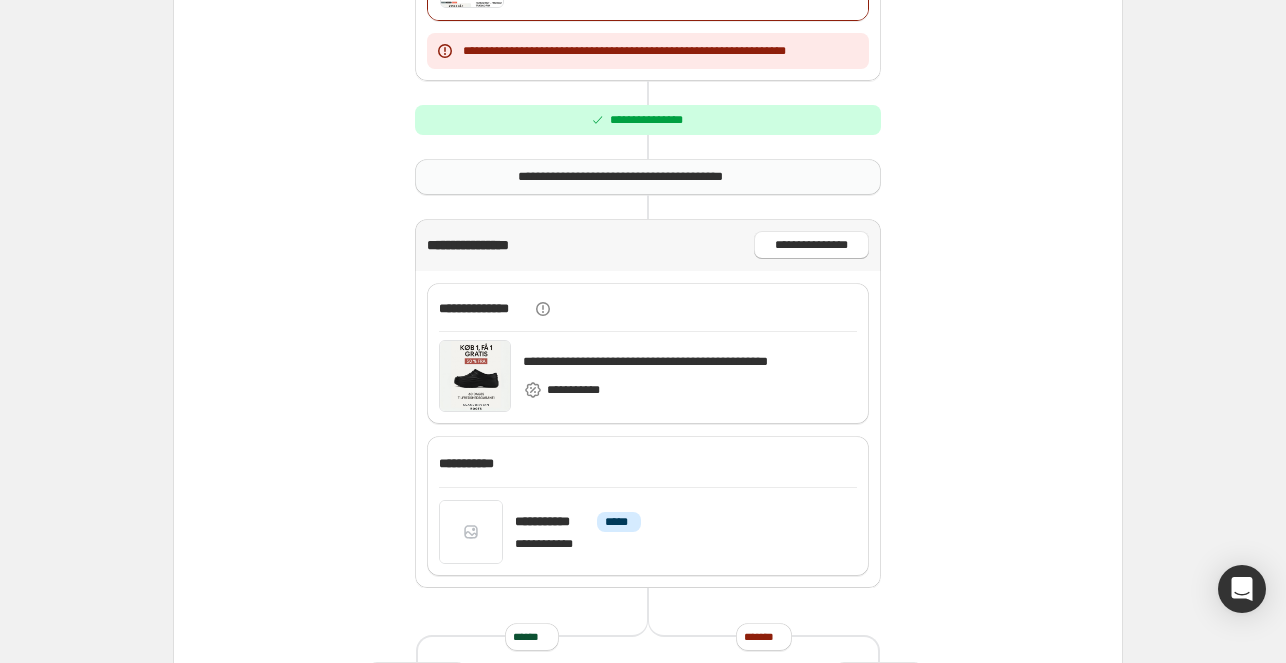 scroll, scrollTop: 754, scrollLeft: 0, axis: vertical 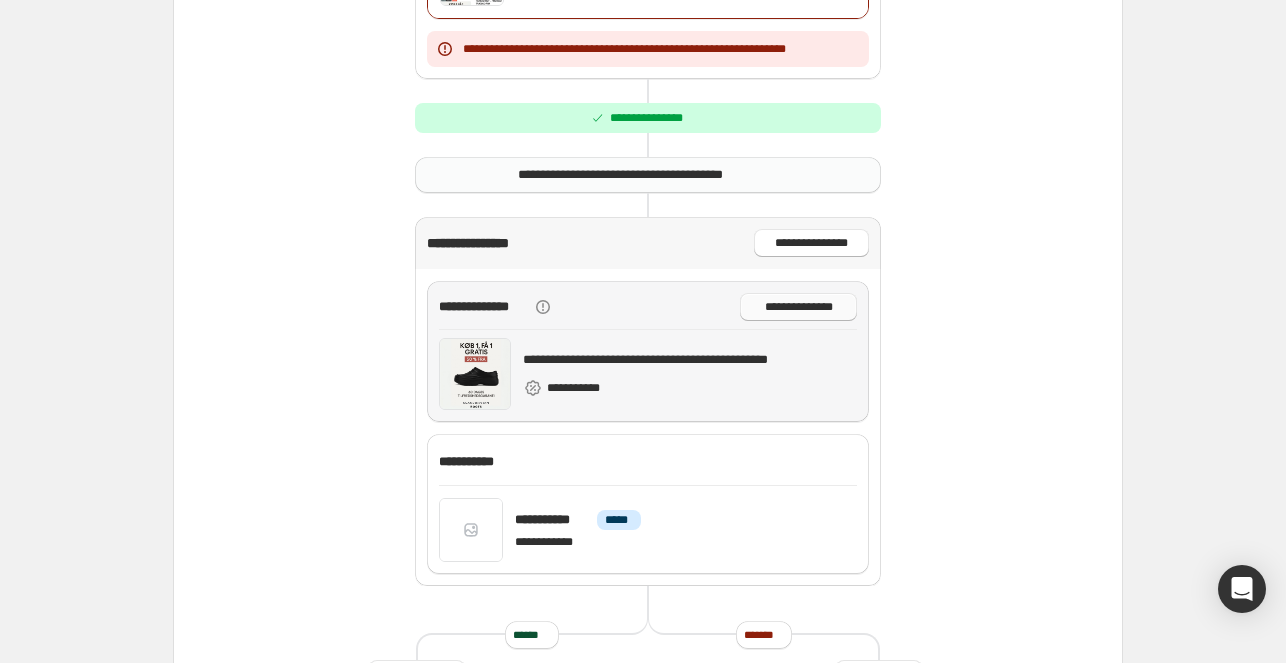 click on "**********" at bounding box center (798, 307) 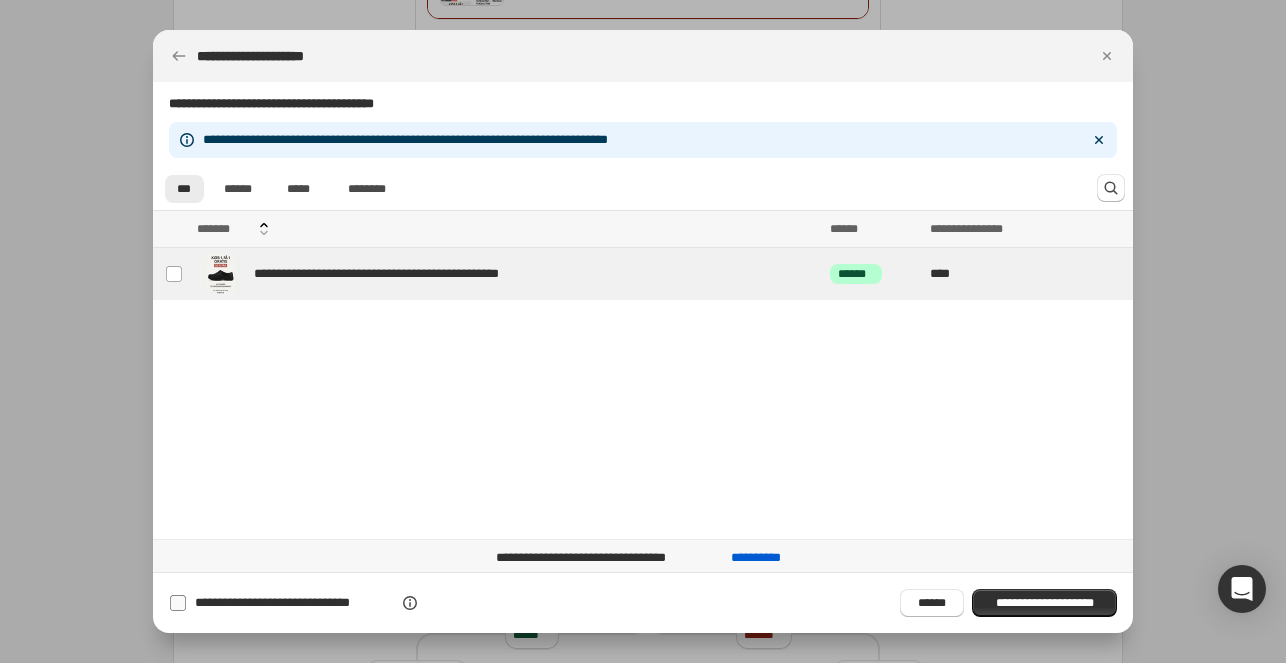click on "**********" at bounding box center (295, 603) 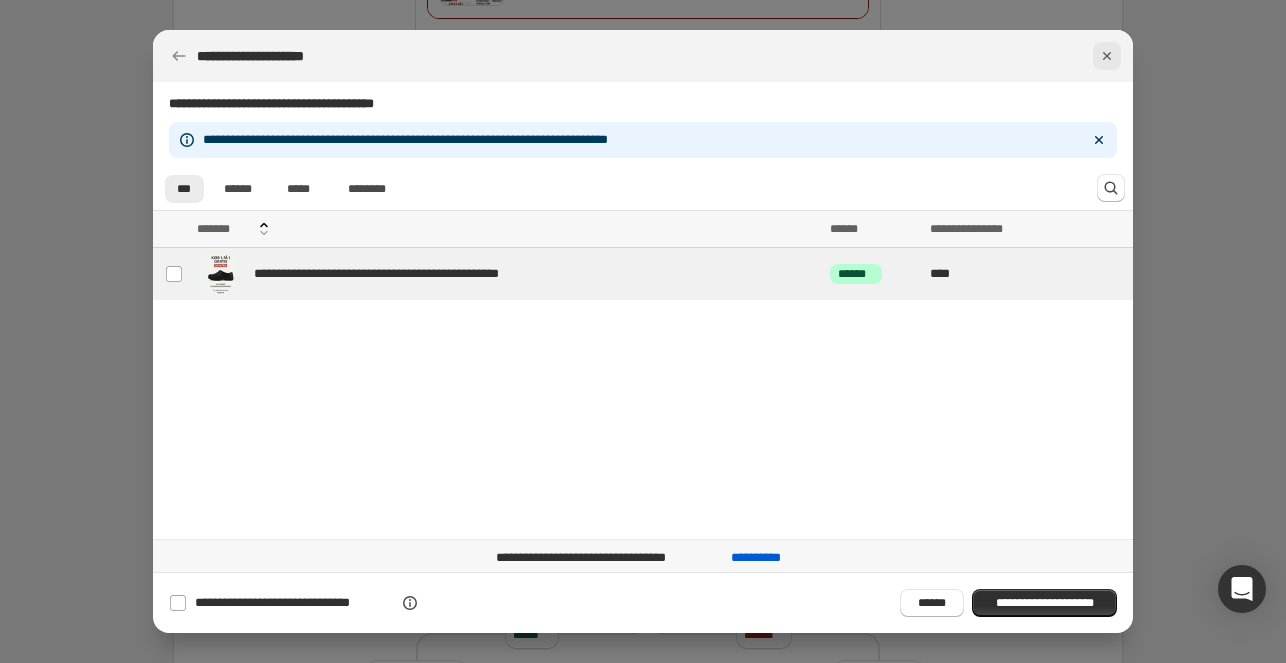 click 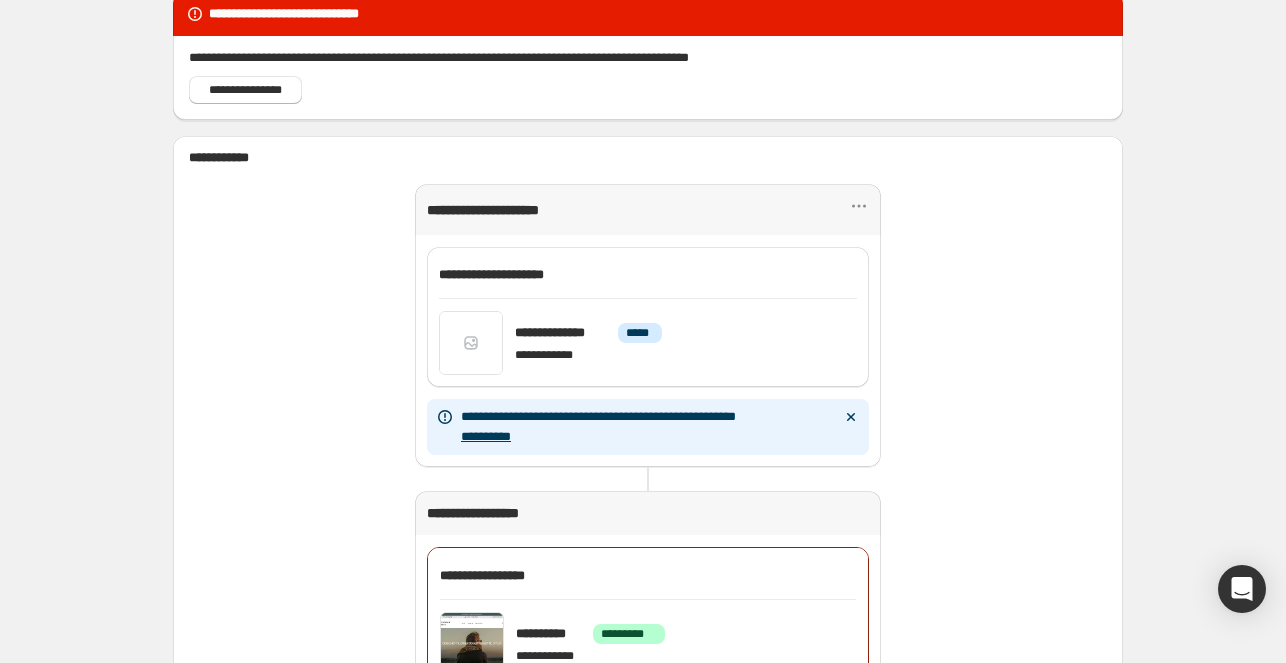 scroll, scrollTop: 0, scrollLeft: 0, axis: both 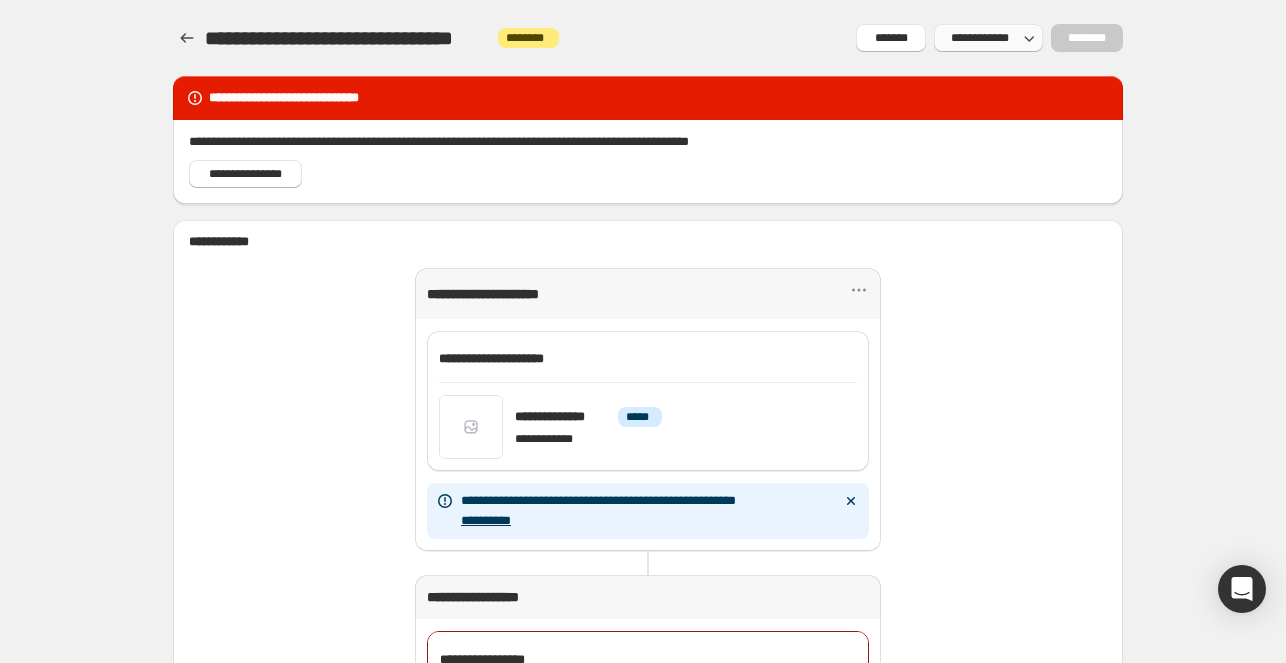 click on "**********" at bounding box center [979, 38] 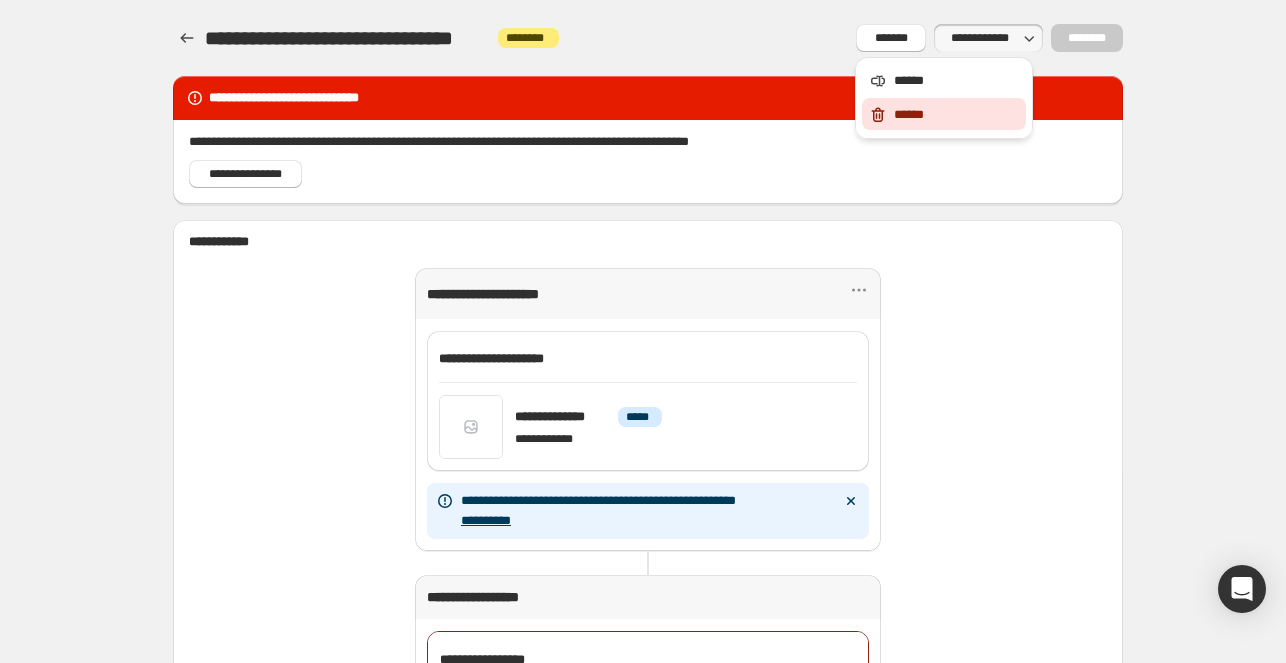 click on "******" at bounding box center [957, 115] 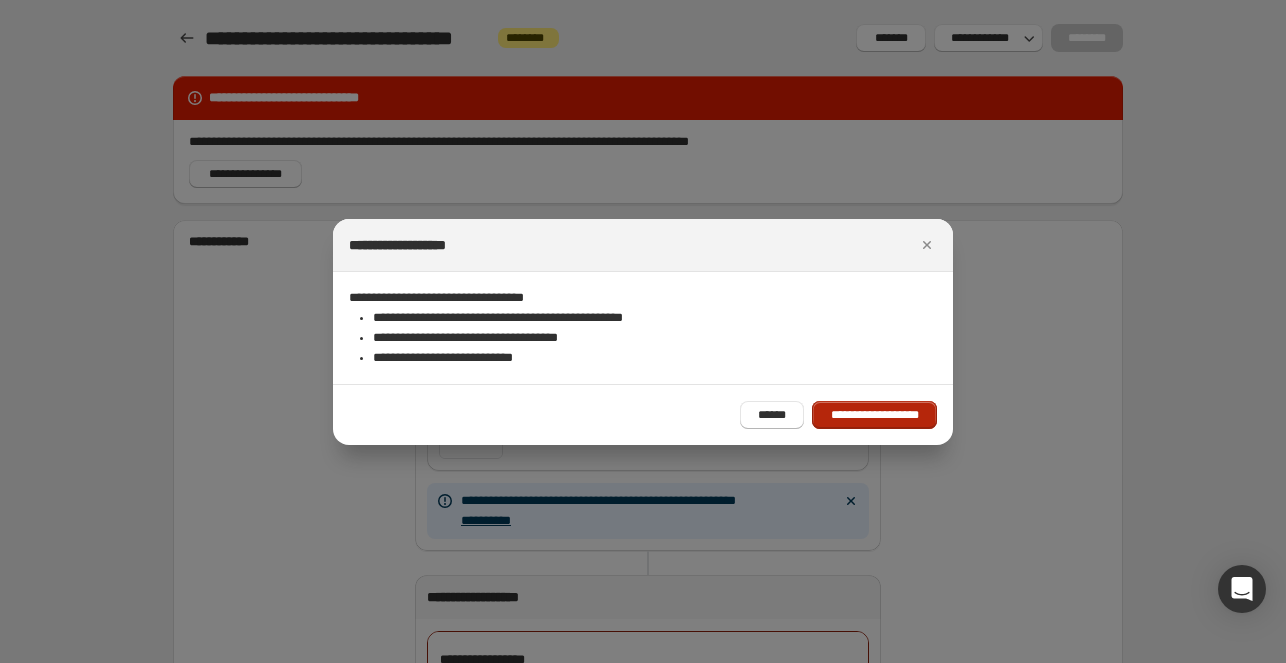 click on "**********" at bounding box center [874, 415] 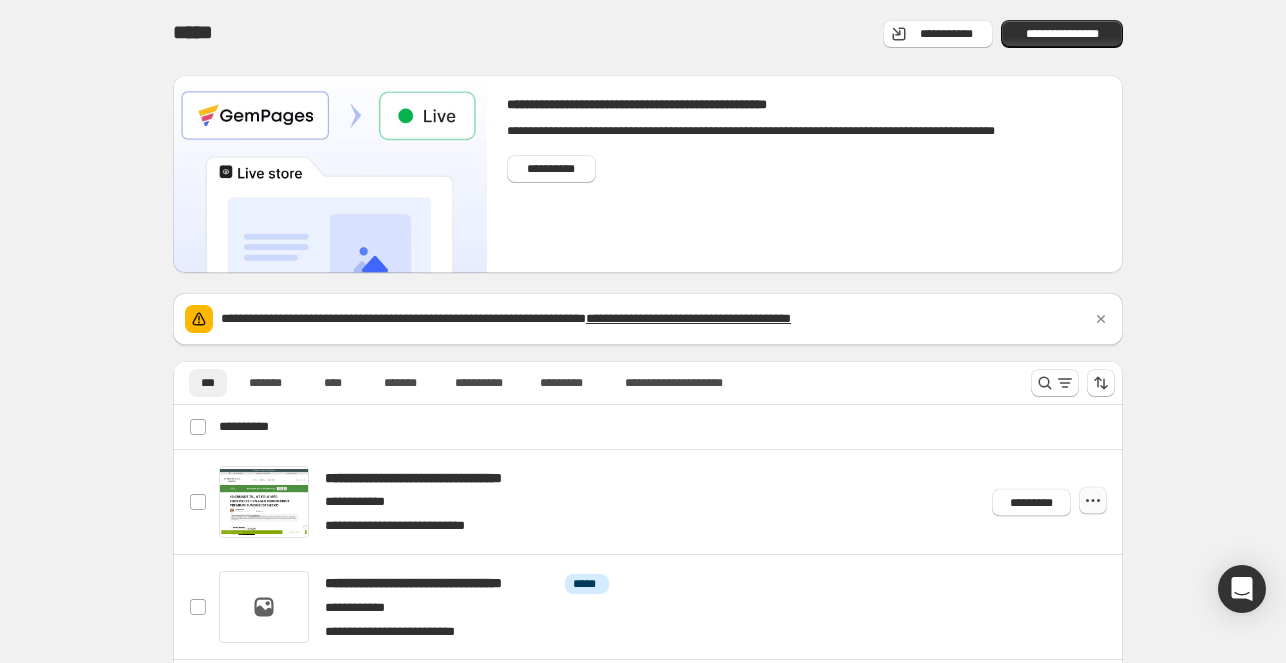 click 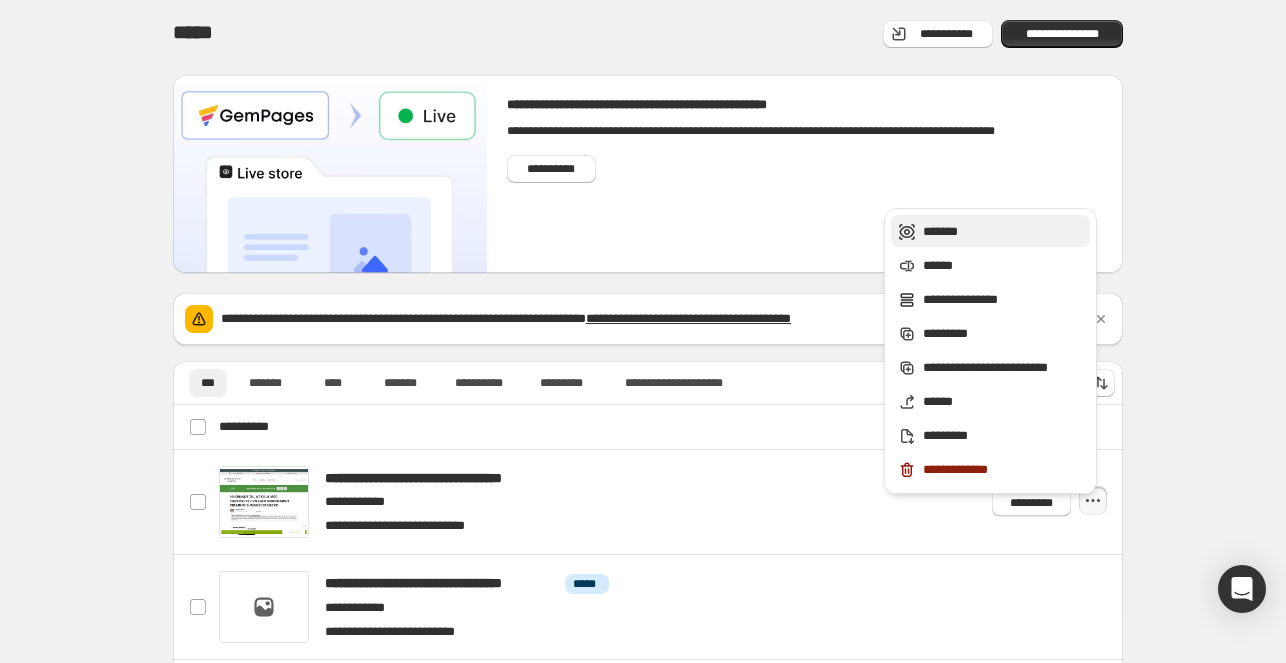 click on "*******" at bounding box center [990, 231] 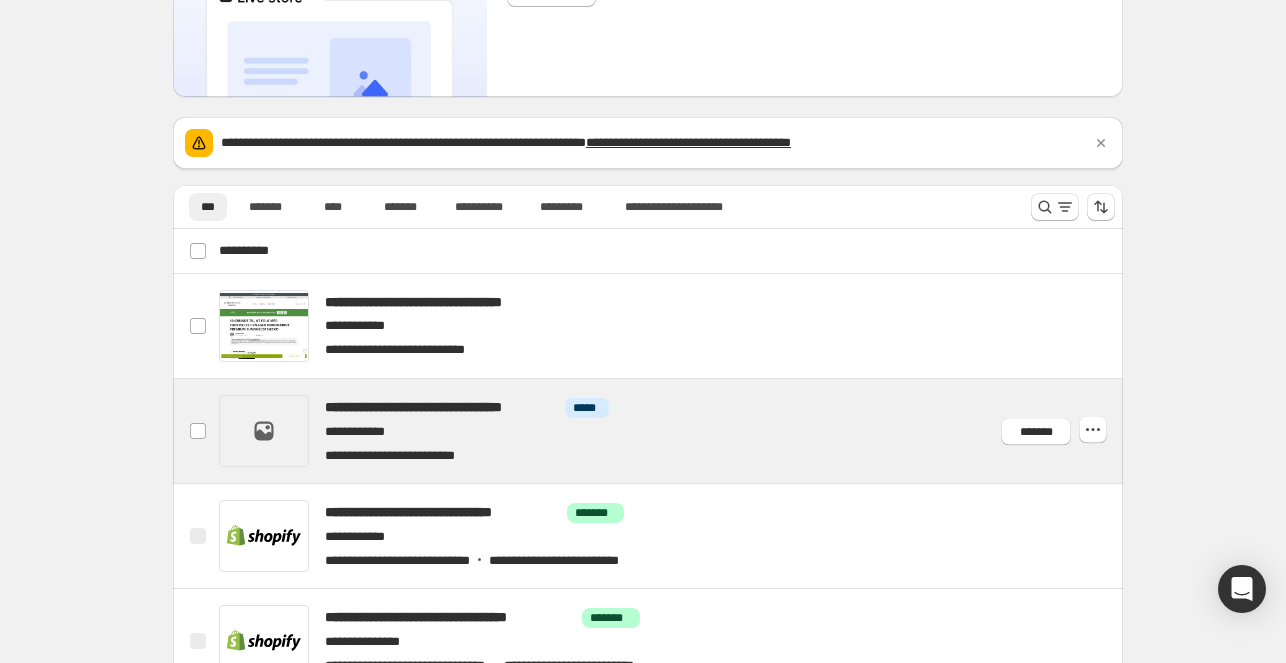 scroll, scrollTop: 176, scrollLeft: 0, axis: vertical 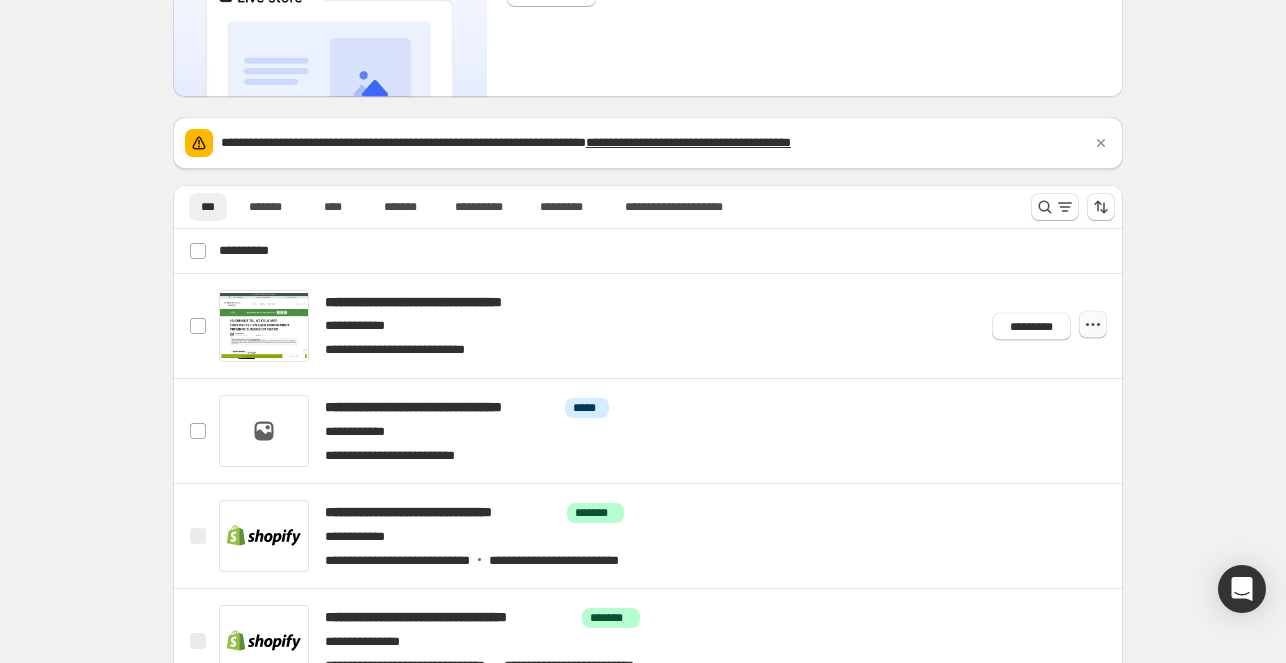 click 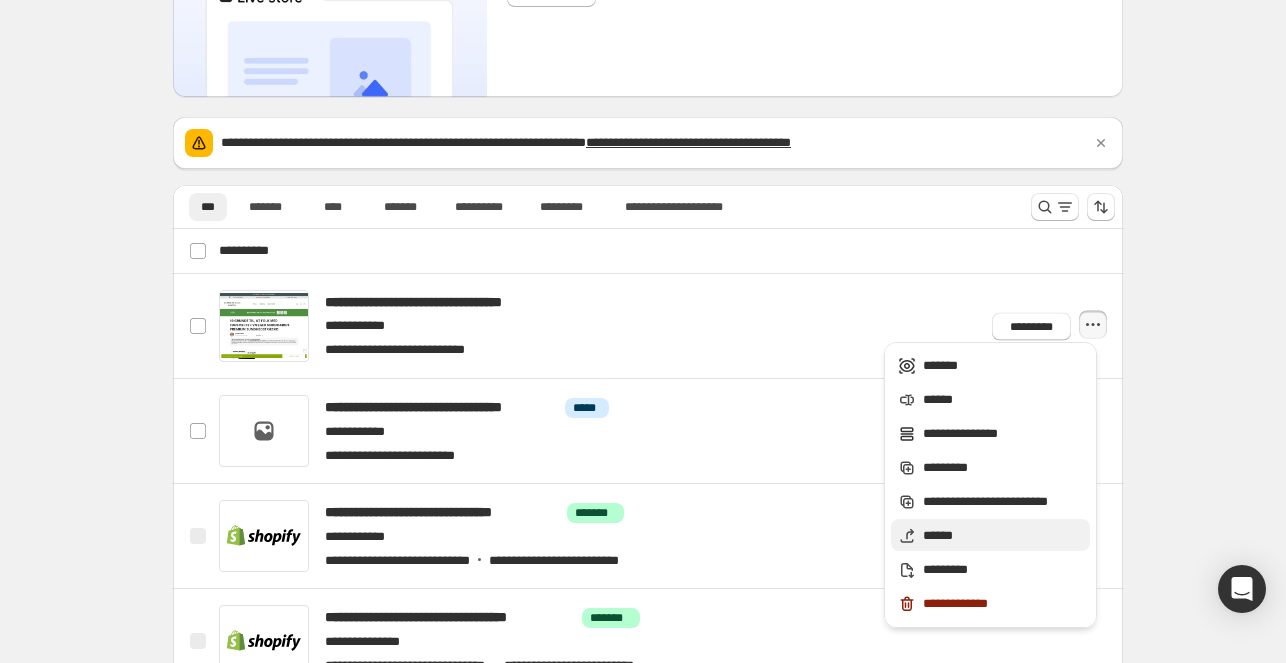 click on "******" at bounding box center (1003, 536) 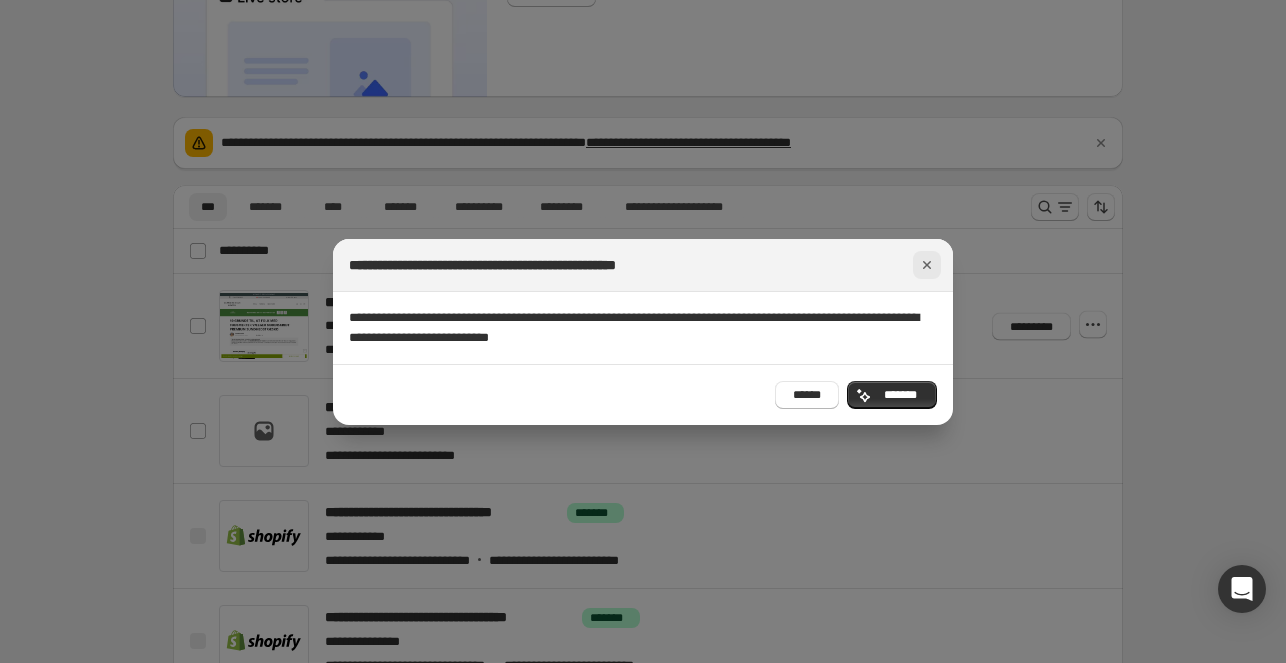 click 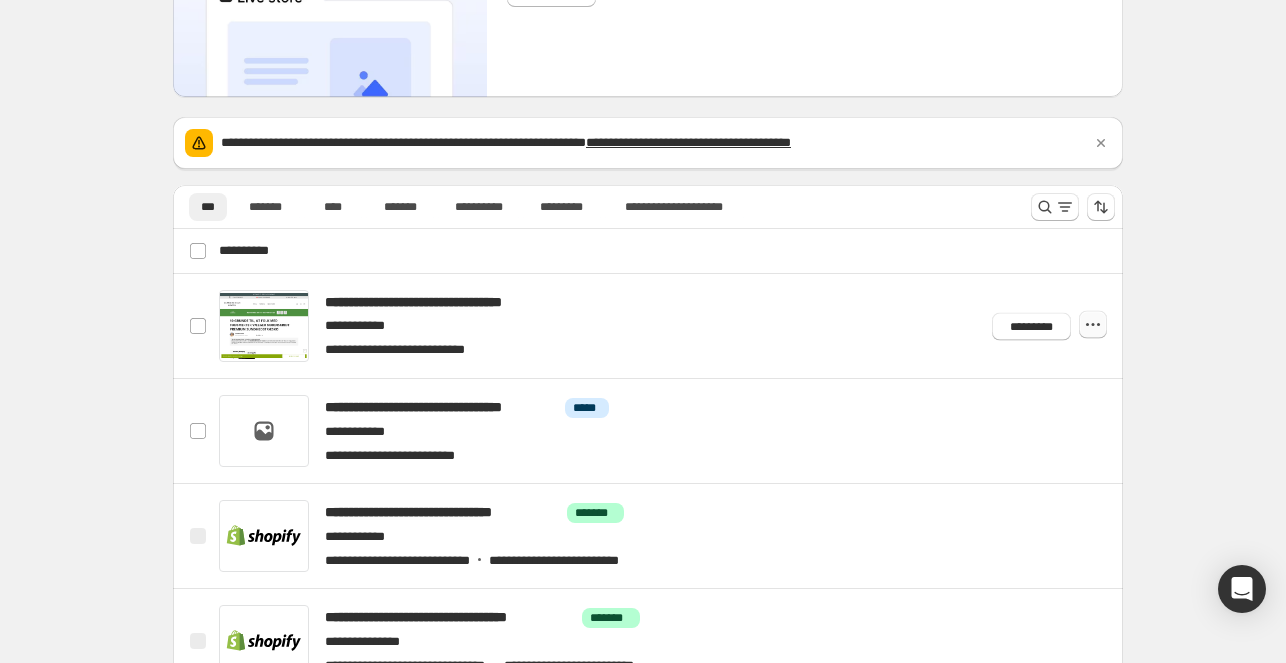 click 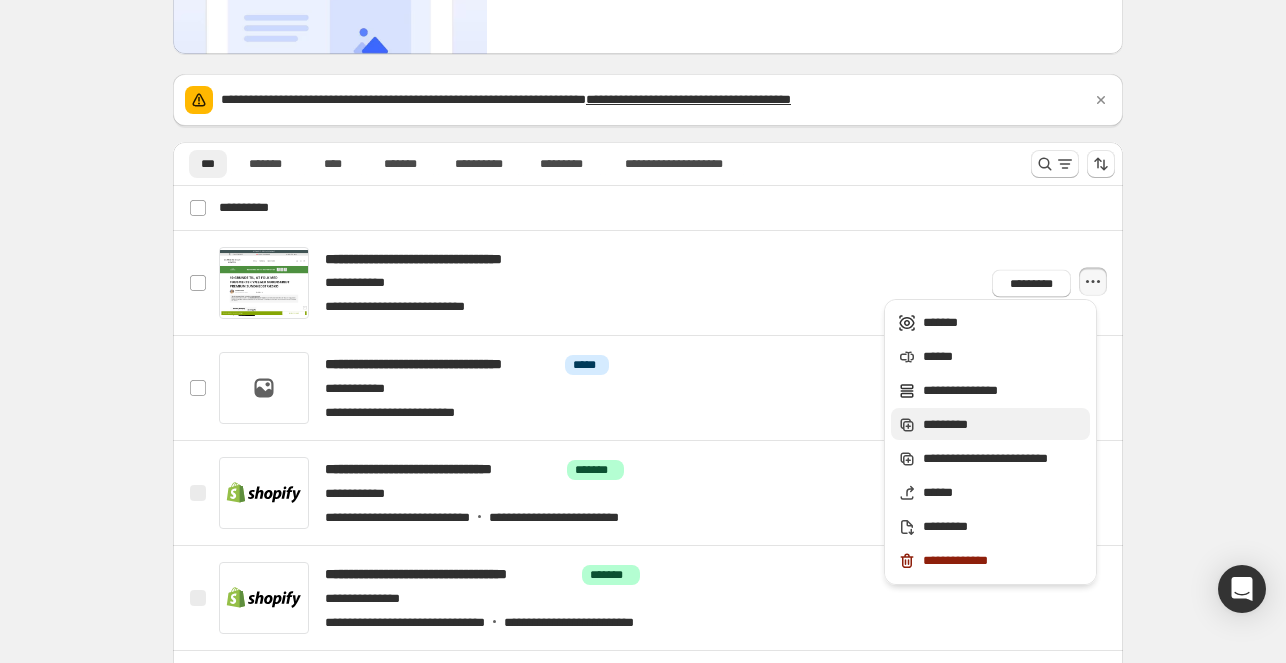 scroll, scrollTop: 220, scrollLeft: 0, axis: vertical 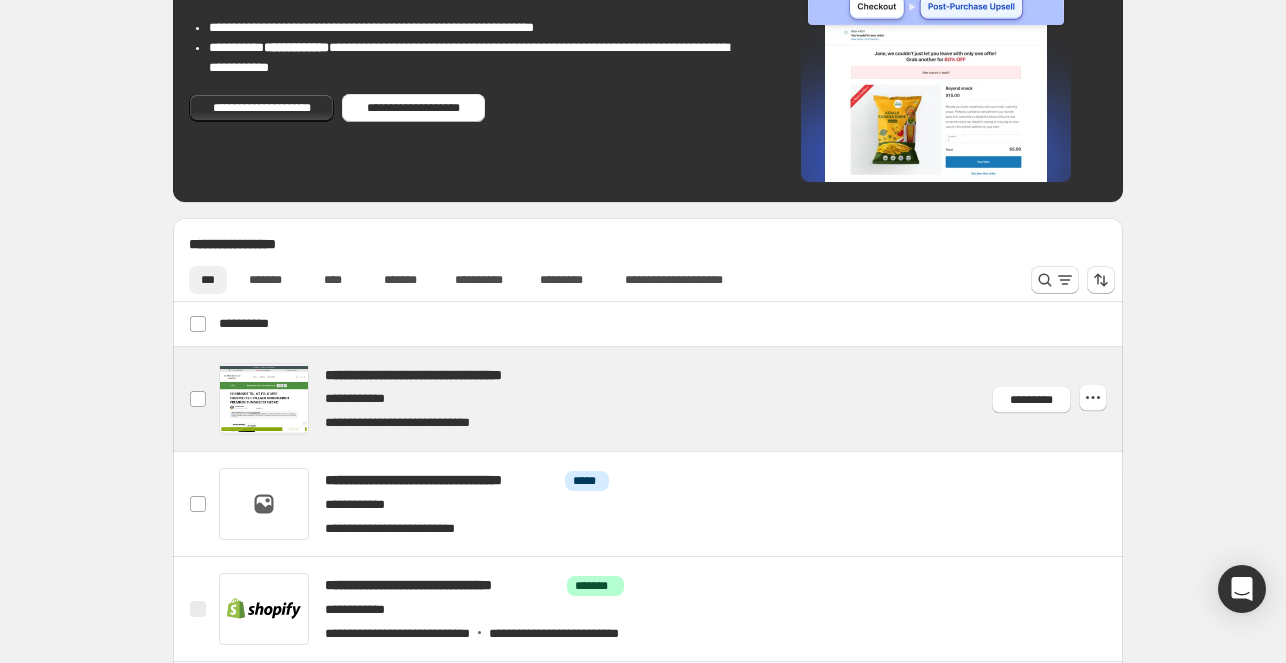 click at bounding box center [672, 399] 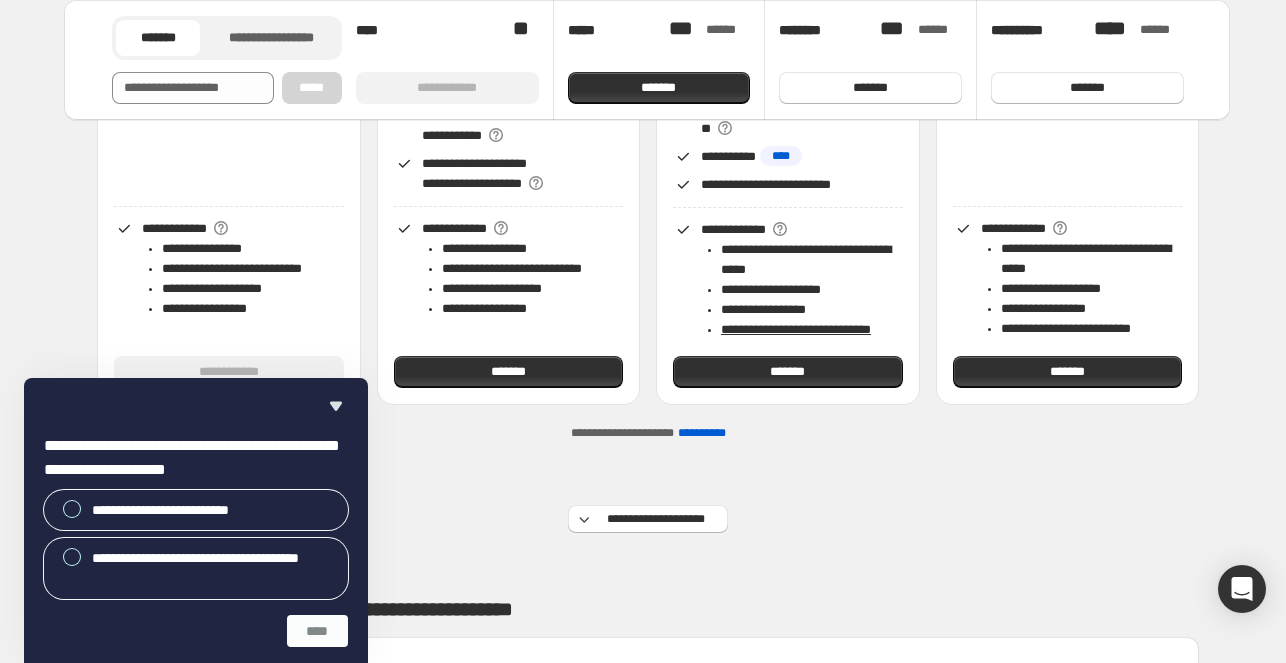 scroll, scrollTop: 523, scrollLeft: 0, axis: vertical 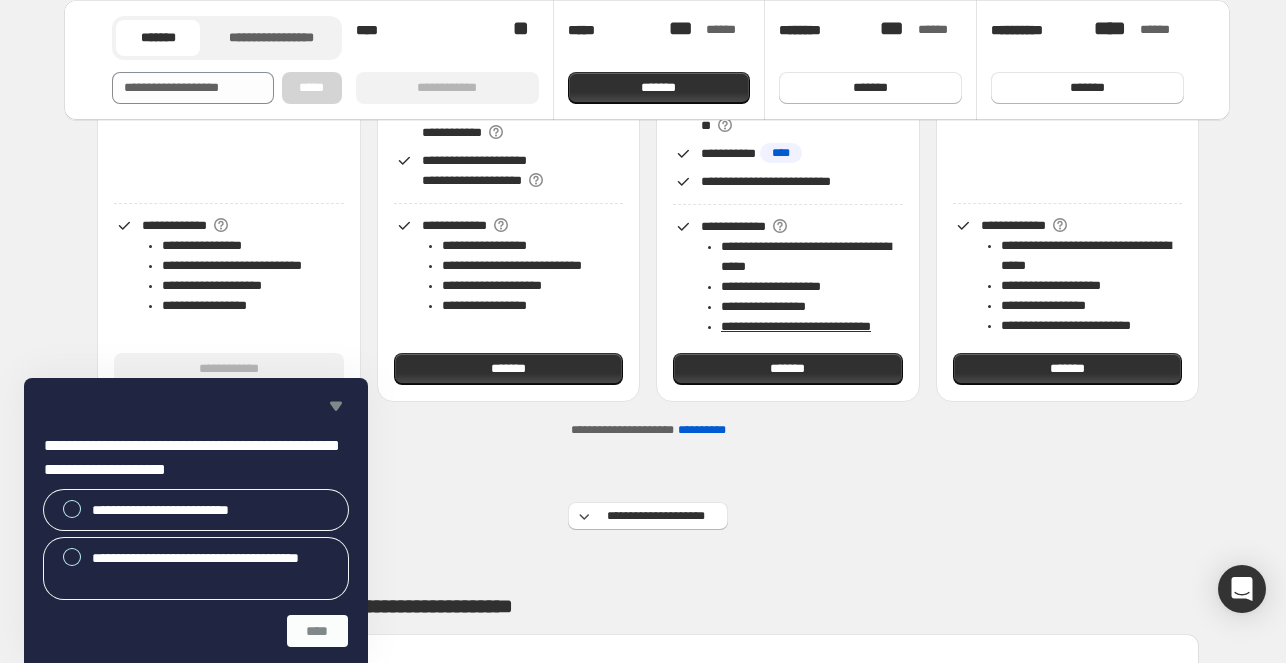 click 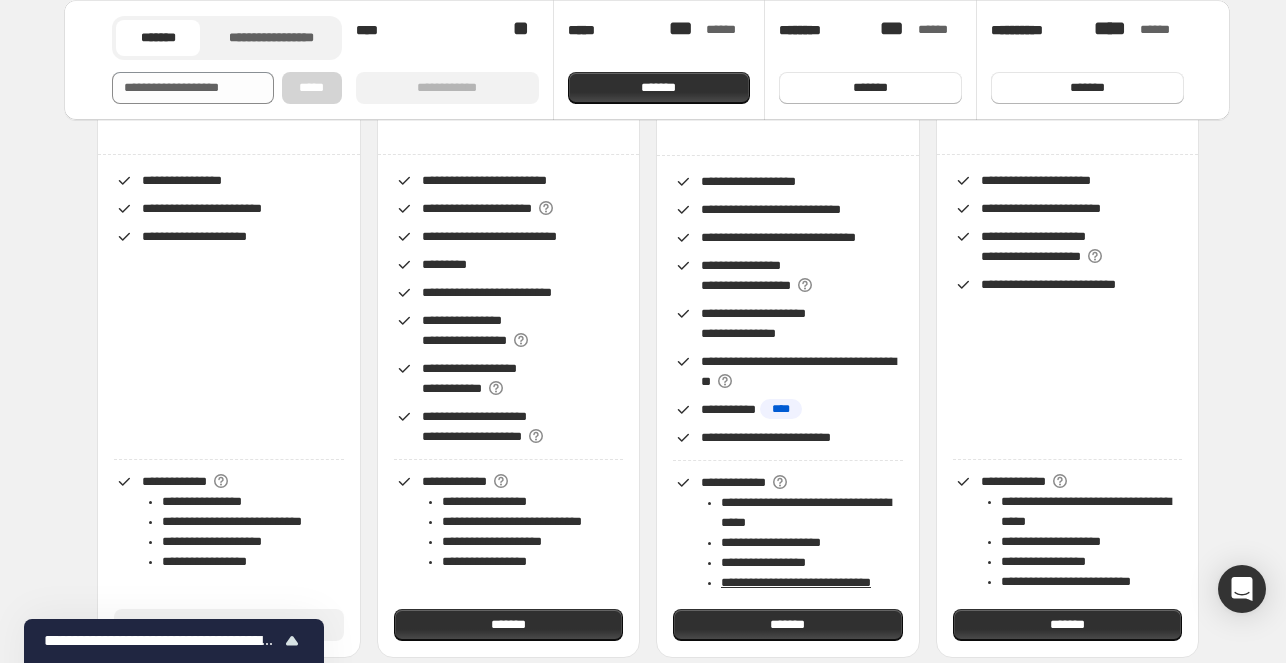 scroll, scrollTop: 0, scrollLeft: 0, axis: both 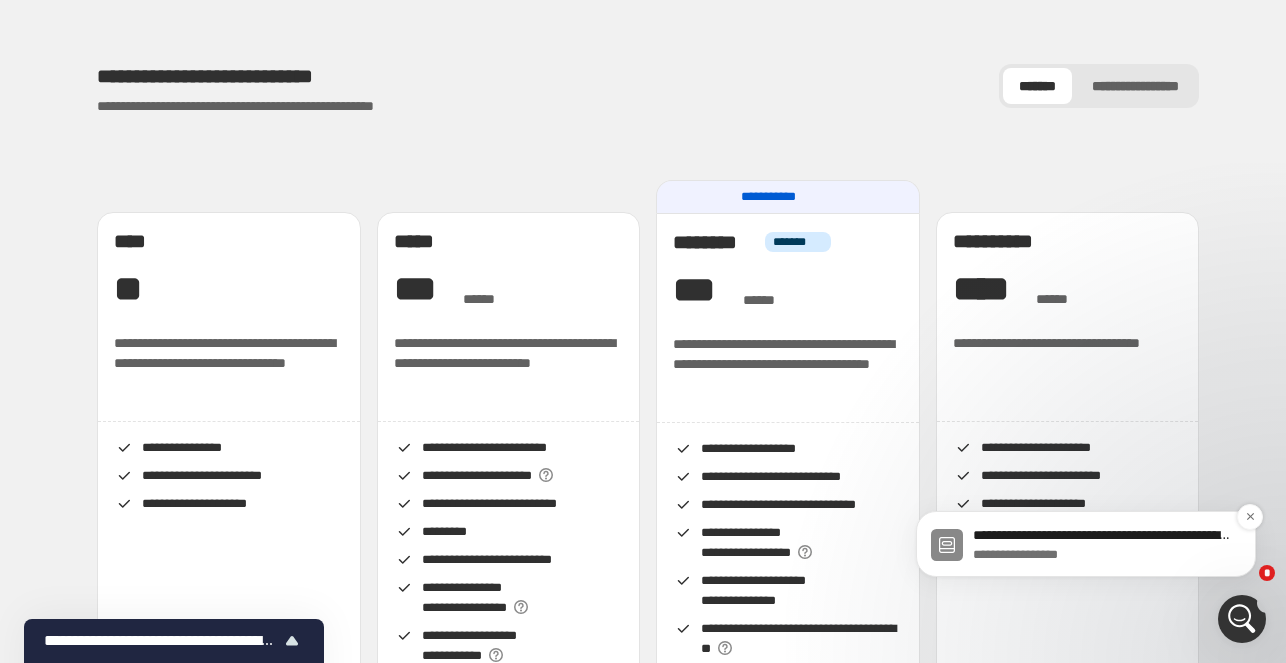 click on "**********" at bounding box center [1102, 555] 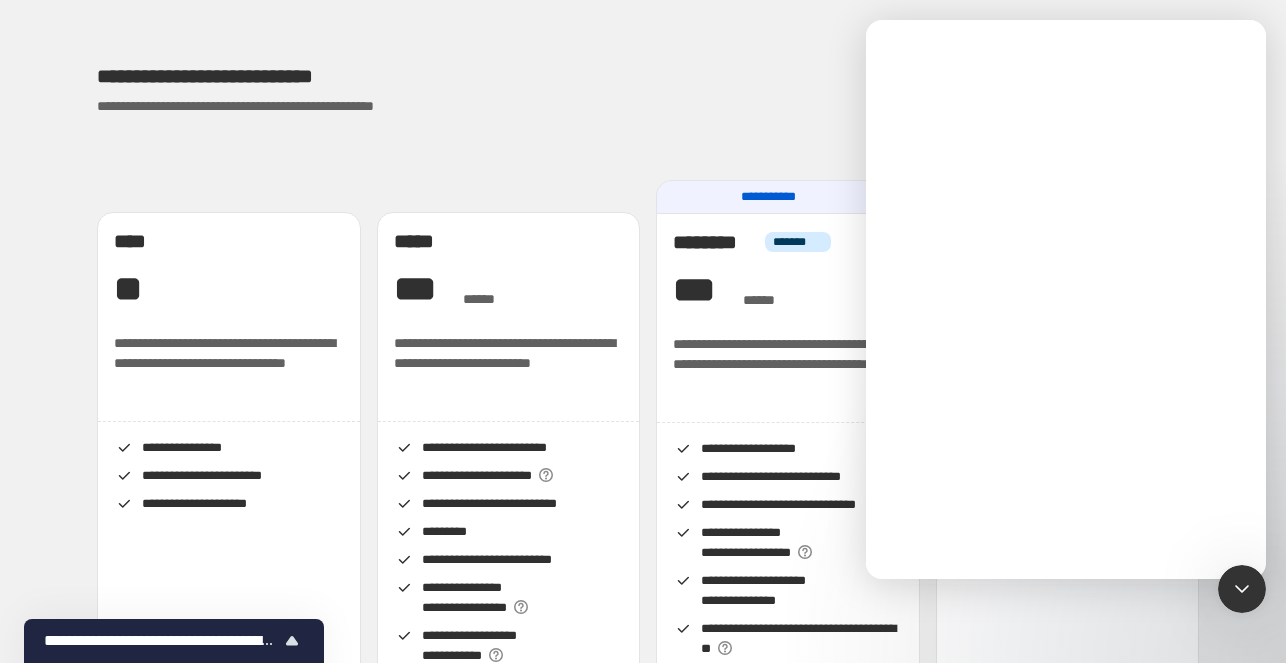scroll, scrollTop: 0, scrollLeft: 0, axis: both 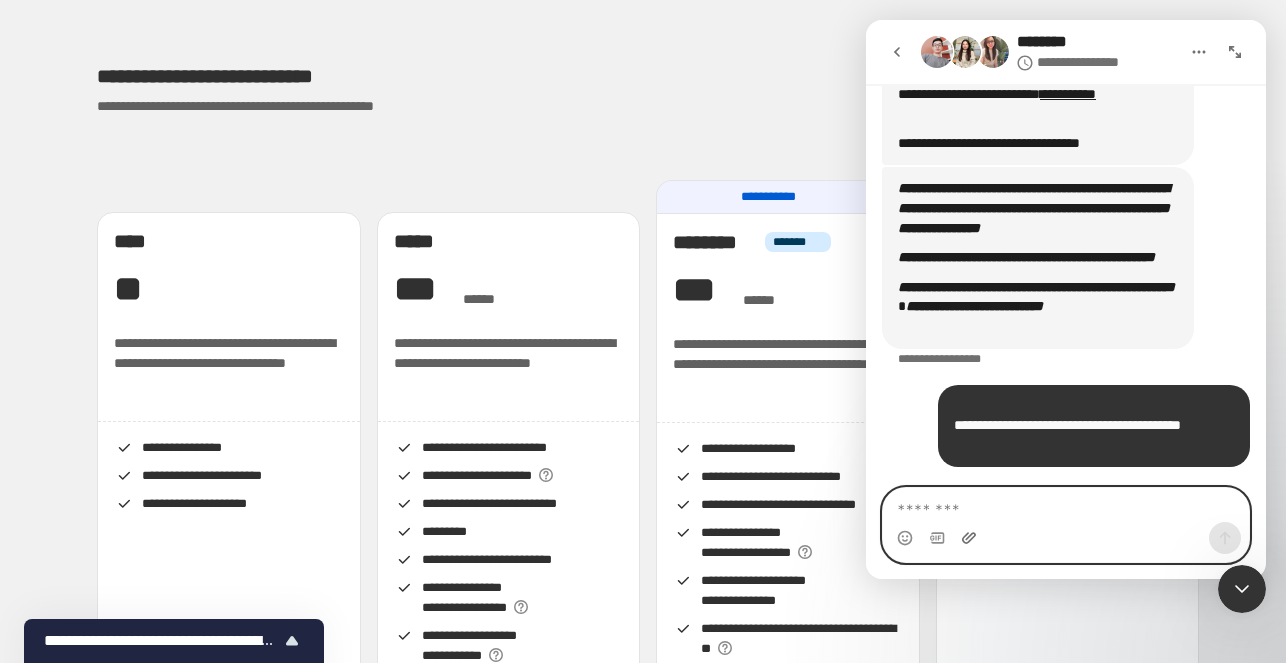 click 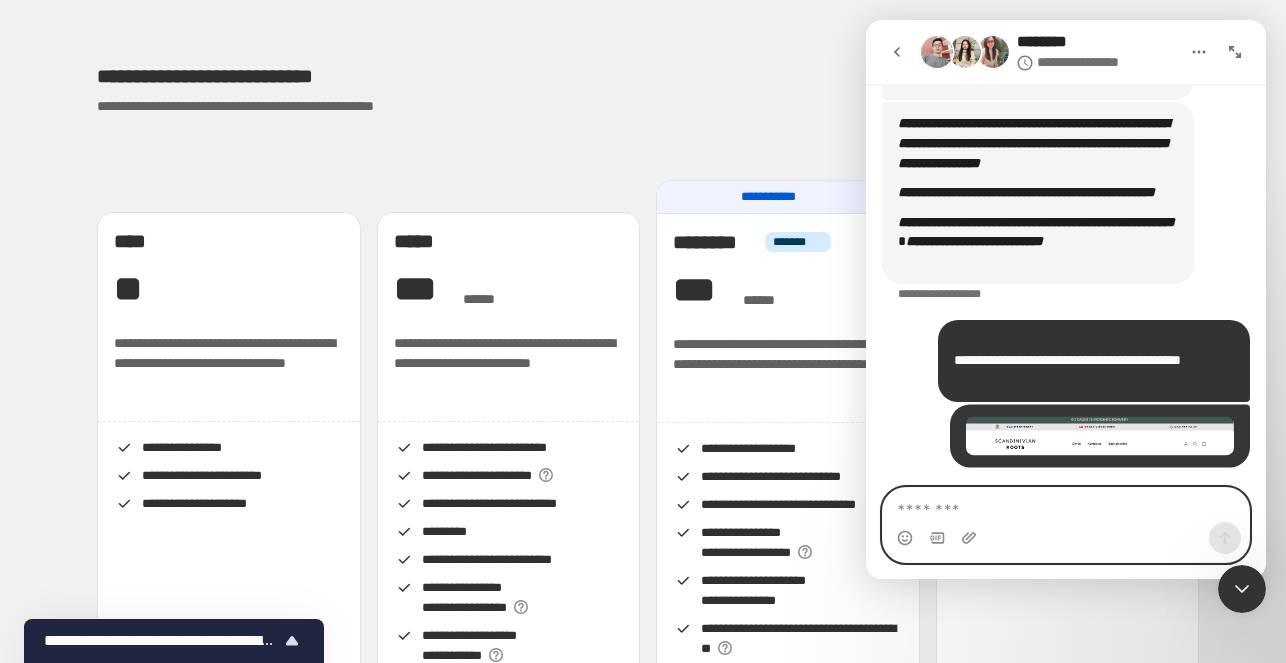 scroll, scrollTop: 480, scrollLeft: 0, axis: vertical 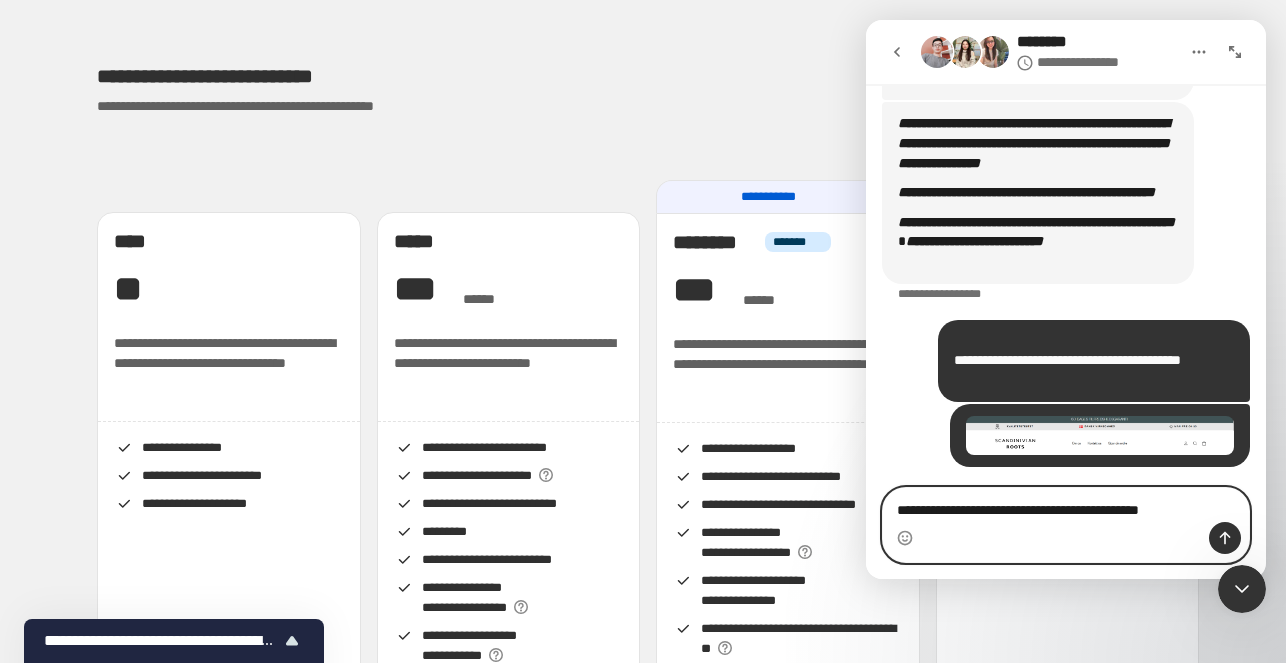 type on "**********" 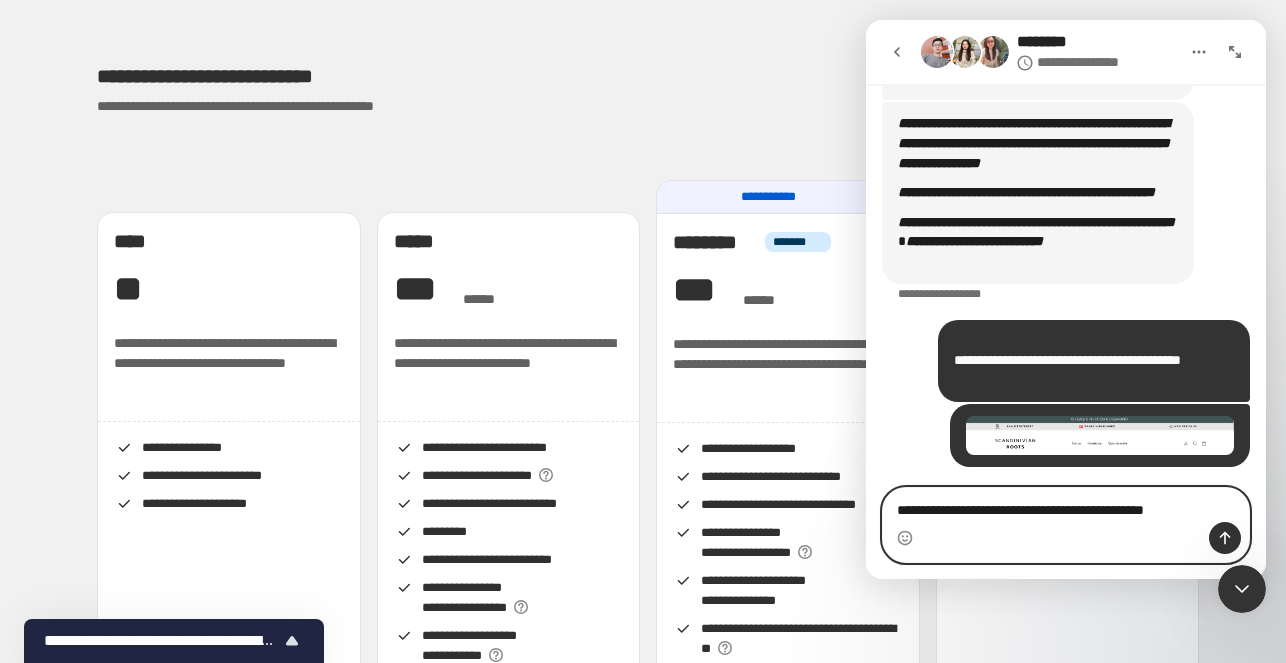 type 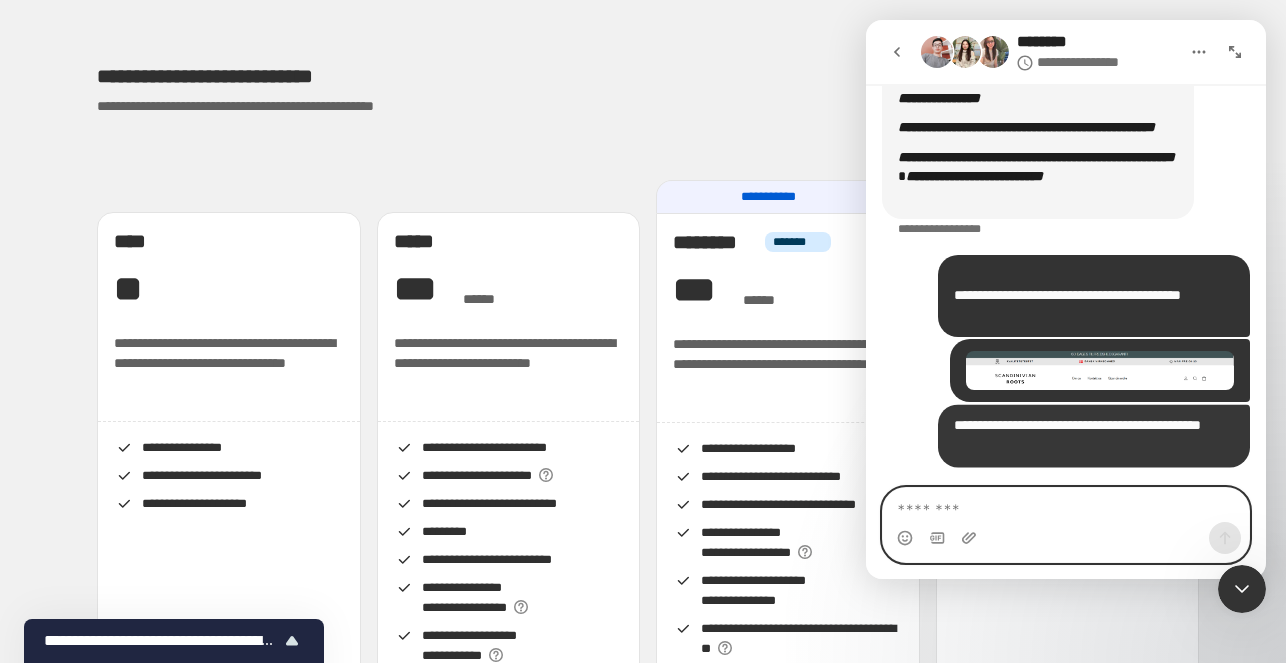 scroll, scrollTop: 546, scrollLeft: 0, axis: vertical 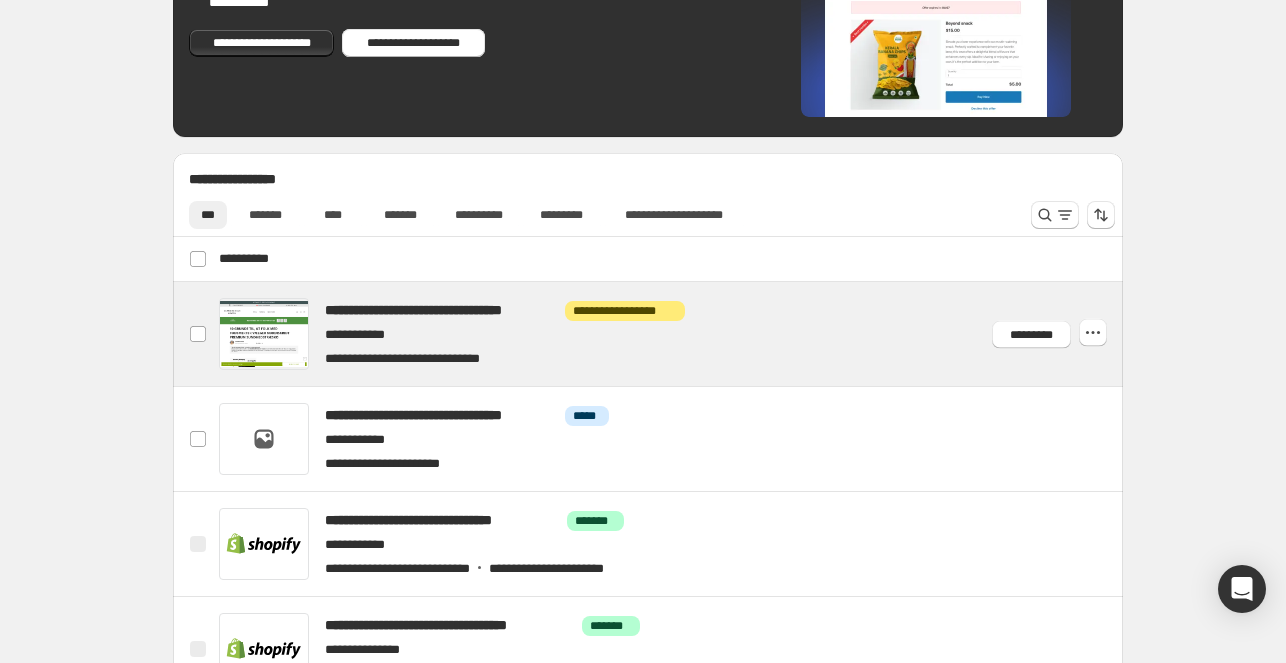 click at bounding box center (672, 334) 